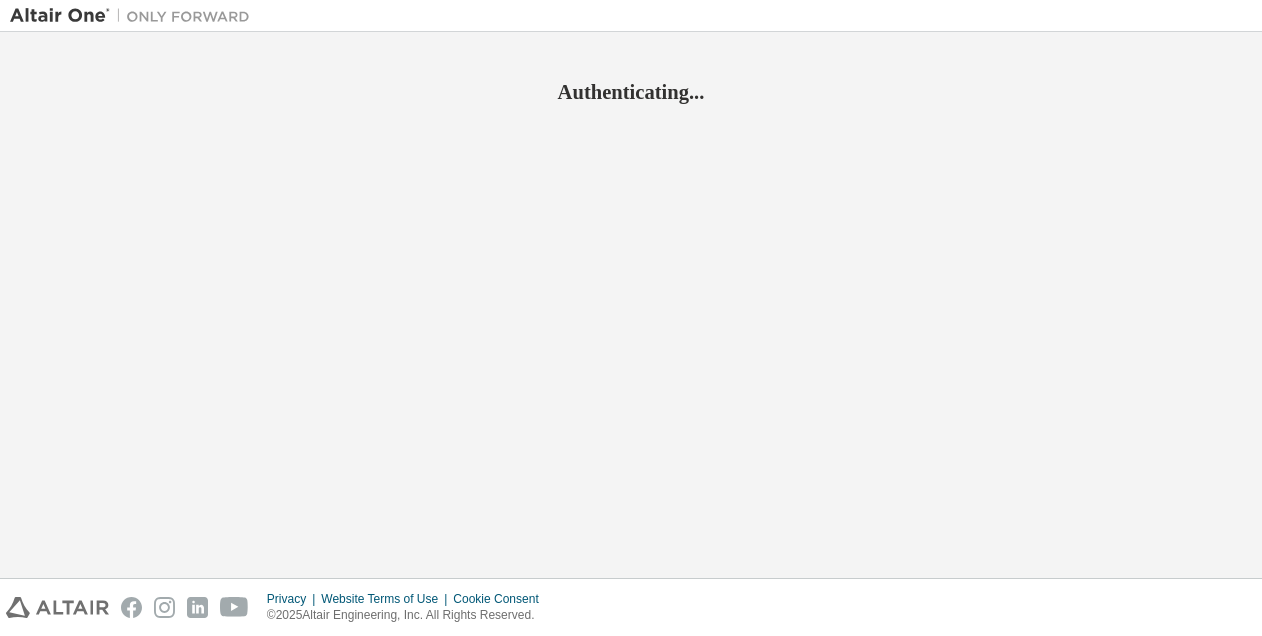 scroll, scrollTop: 0, scrollLeft: 0, axis: both 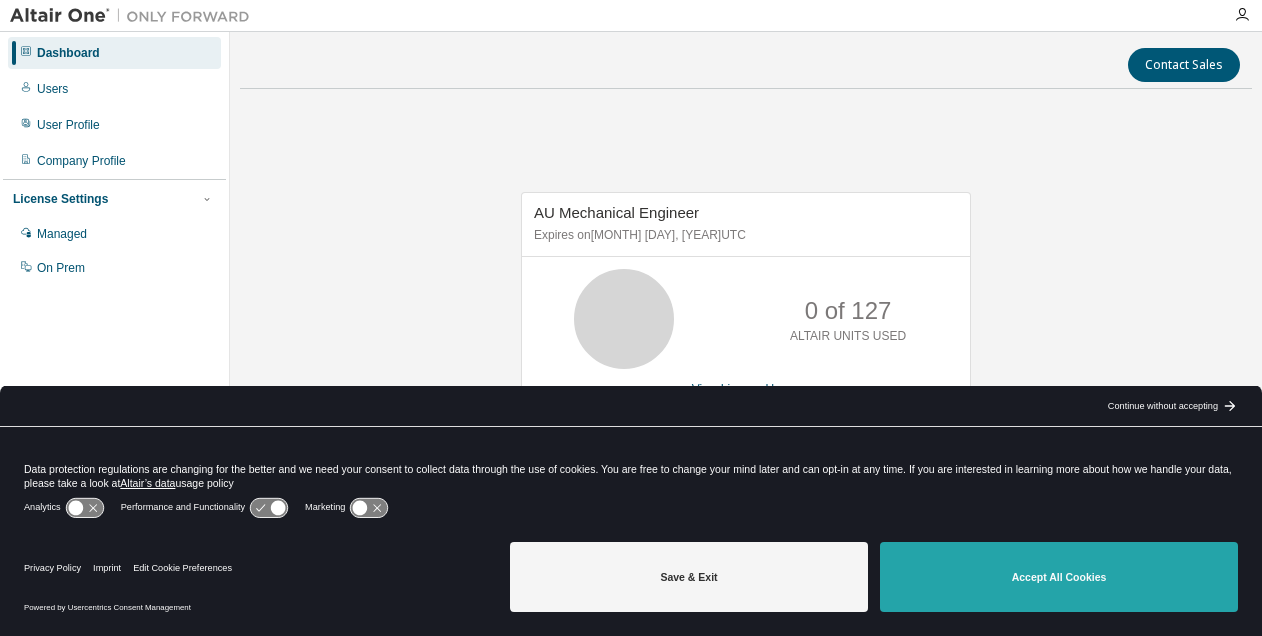 click on "Accept All Cookies" at bounding box center (1059, 577) 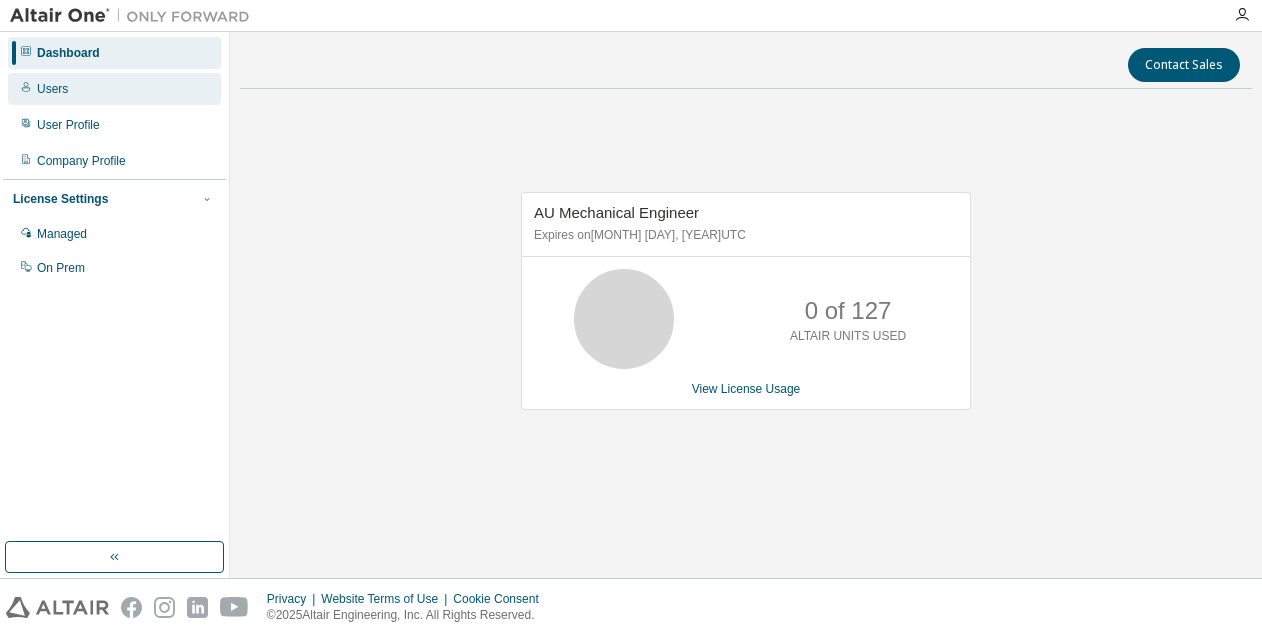 click on "Users" at bounding box center [52, 89] 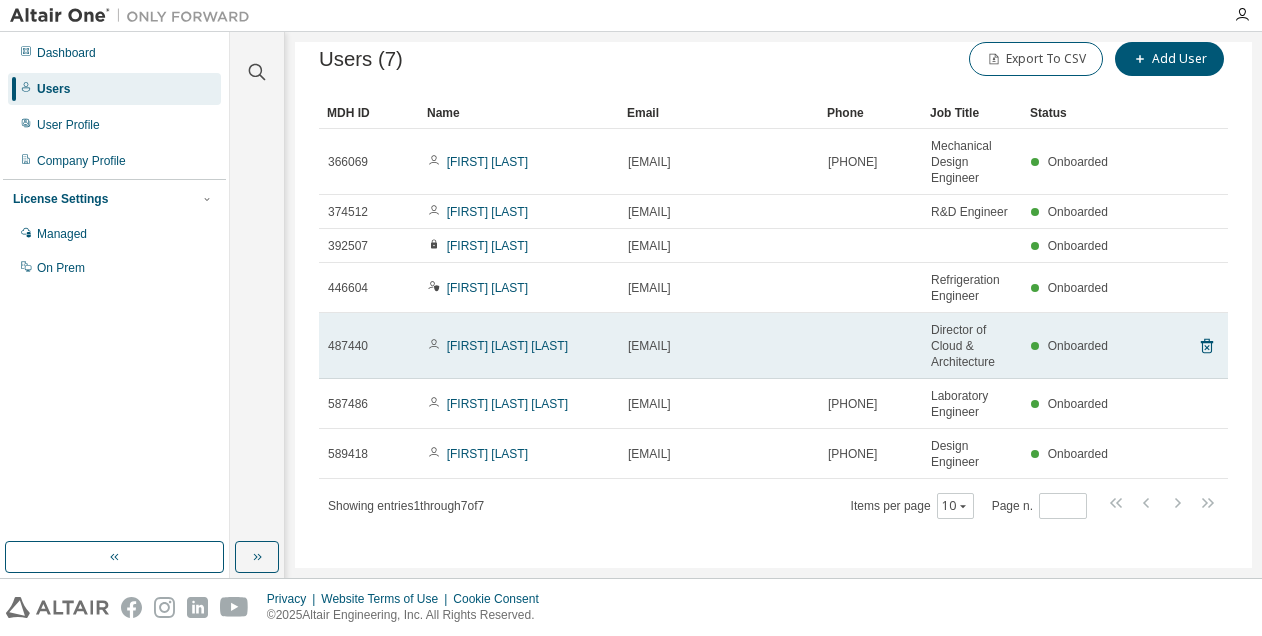 scroll, scrollTop: 31, scrollLeft: 0, axis: vertical 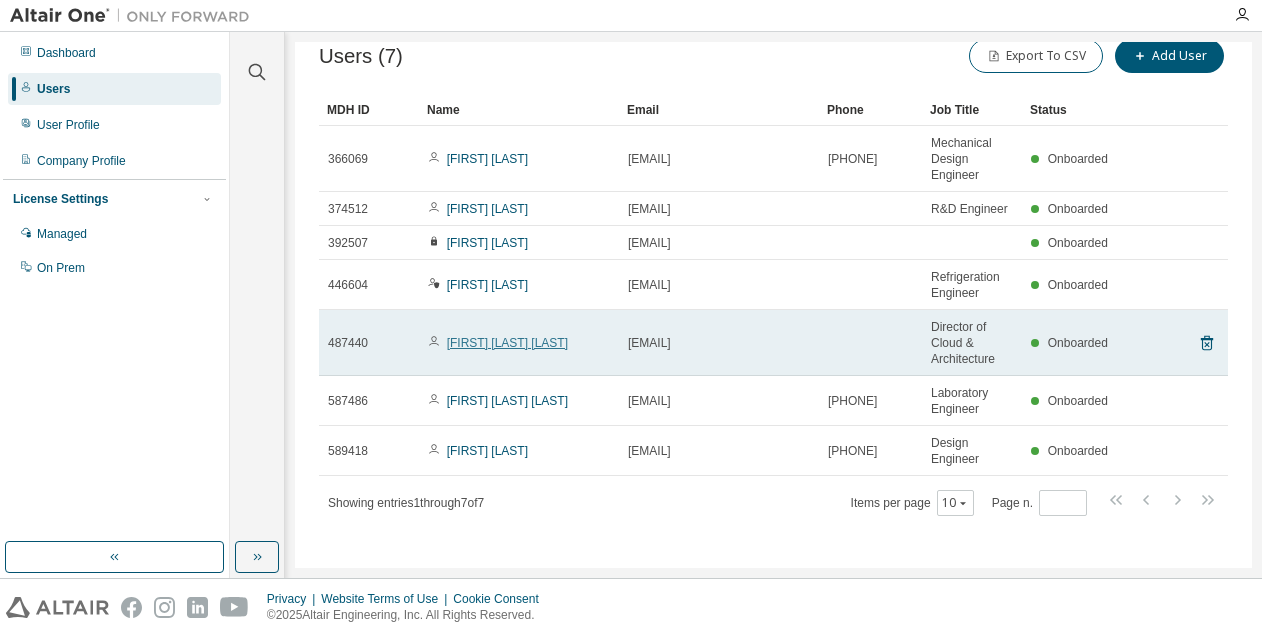 click on "[FIRST] [LAST] [LAST]" at bounding box center [507, 343] 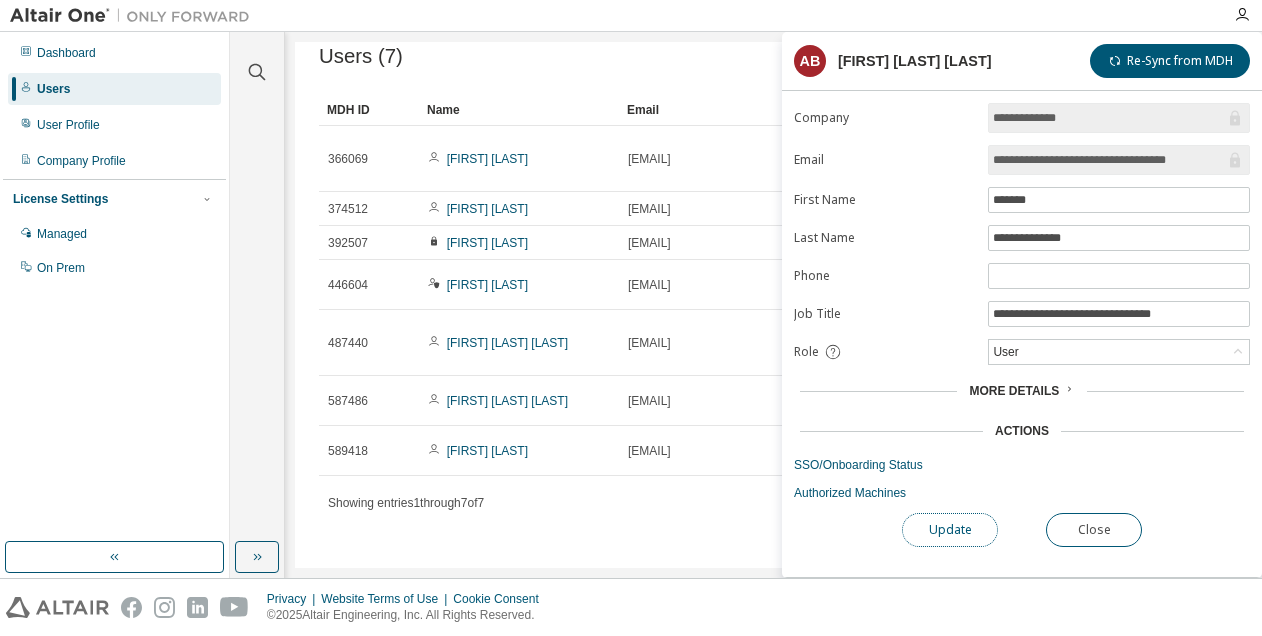 click on "Update" at bounding box center [950, 530] 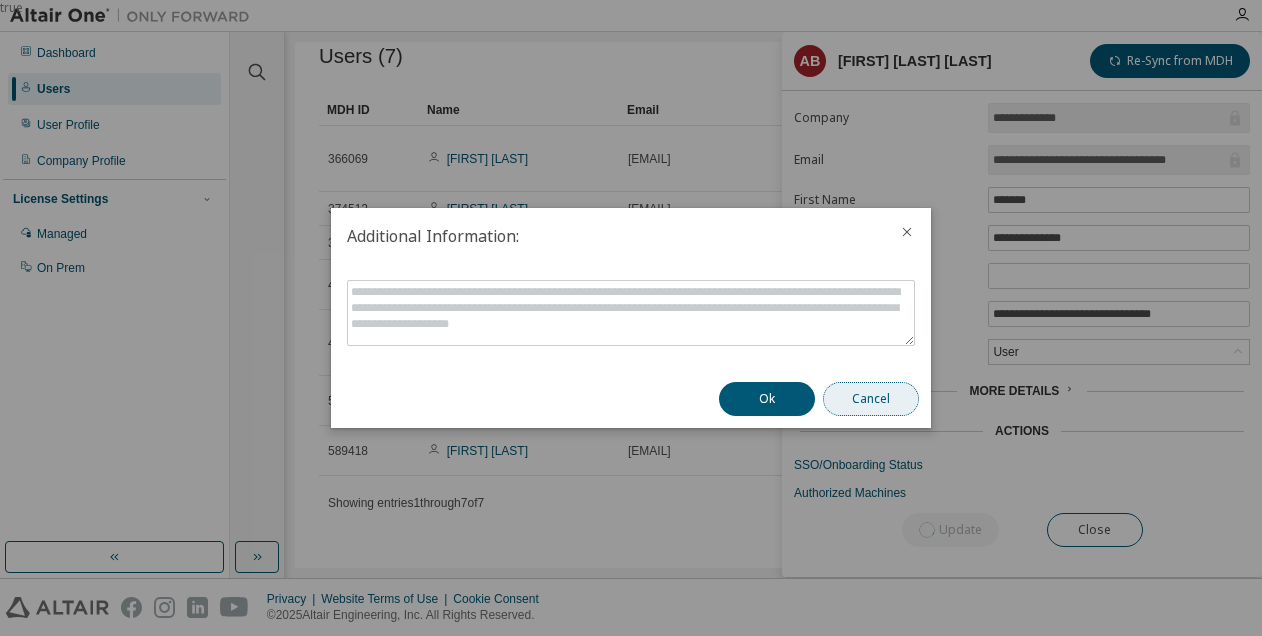 click on "Cancel" at bounding box center [871, 399] 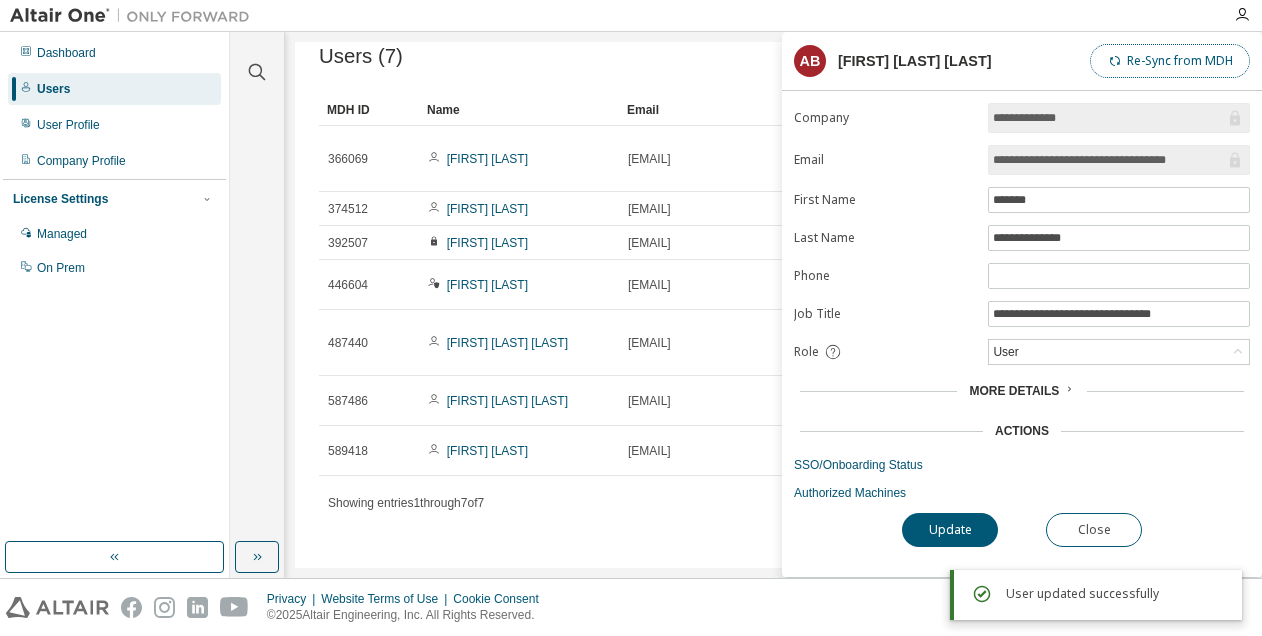click on "Re-Sync from MDH" at bounding box center [1170, 61] 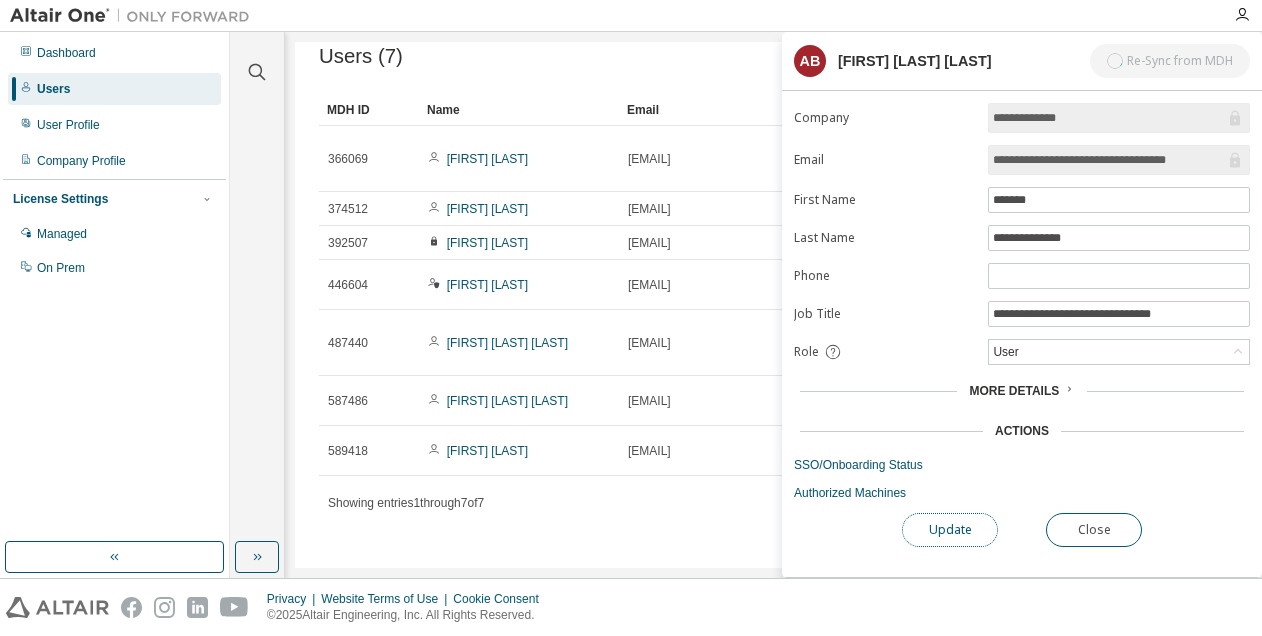 click on "Update" at bounding box center (950, 530) 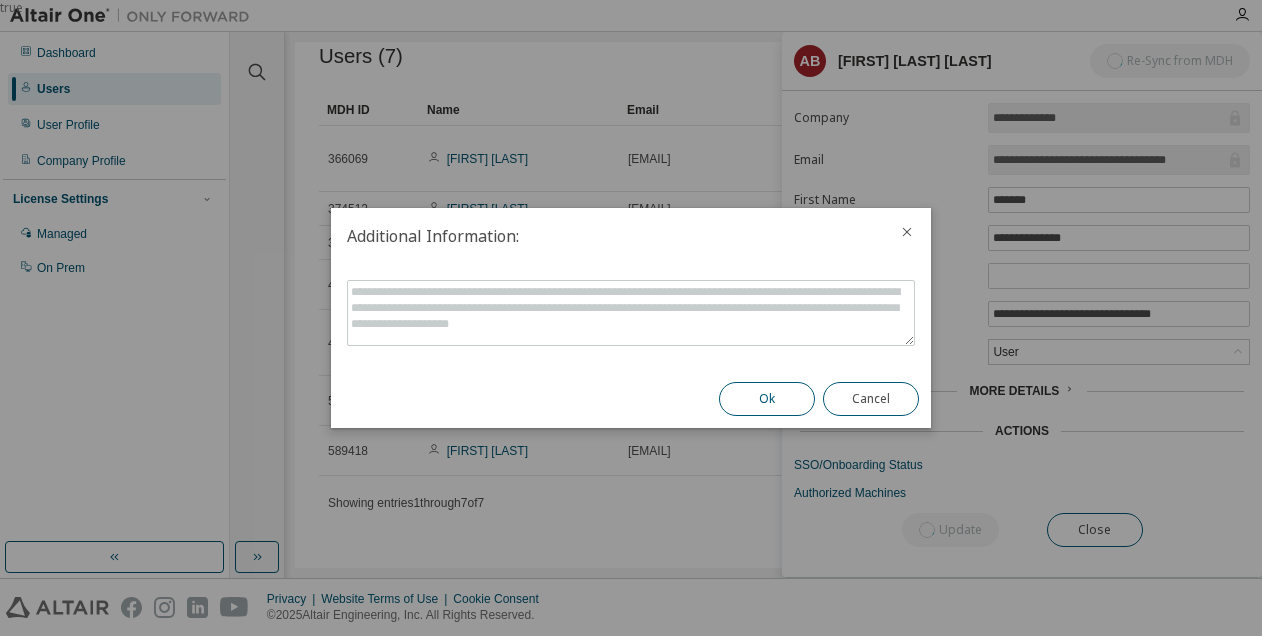 click on "Ok" at bounding box center [767, 399] 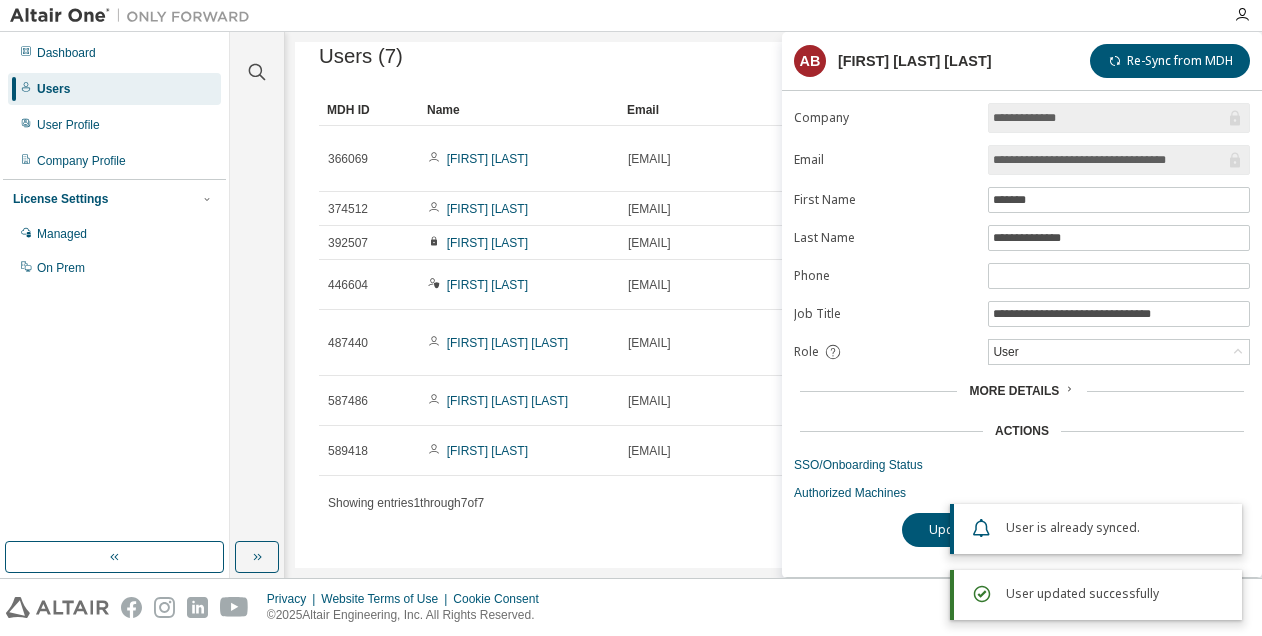 click on "**********" at bounding box center (1022, 302) 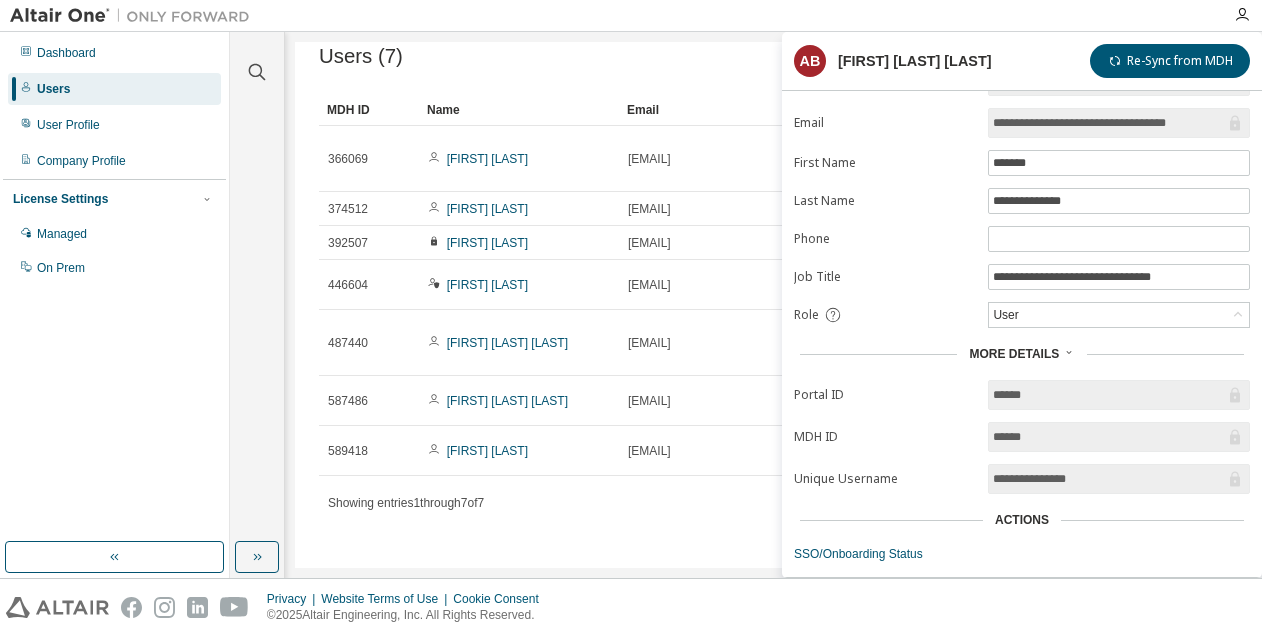 scroll, scrollTop: 106, scrollLeft: 0, axis: vertical 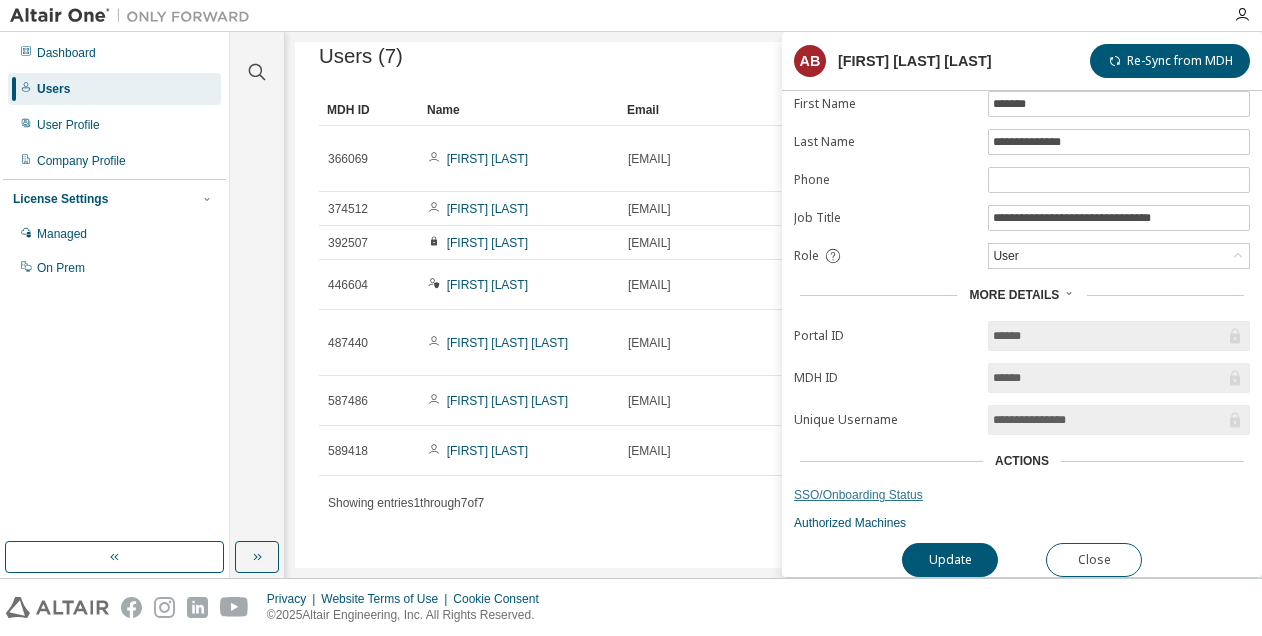 click on "SSO/Onboarding Status" at bounding box center (1022, 495) 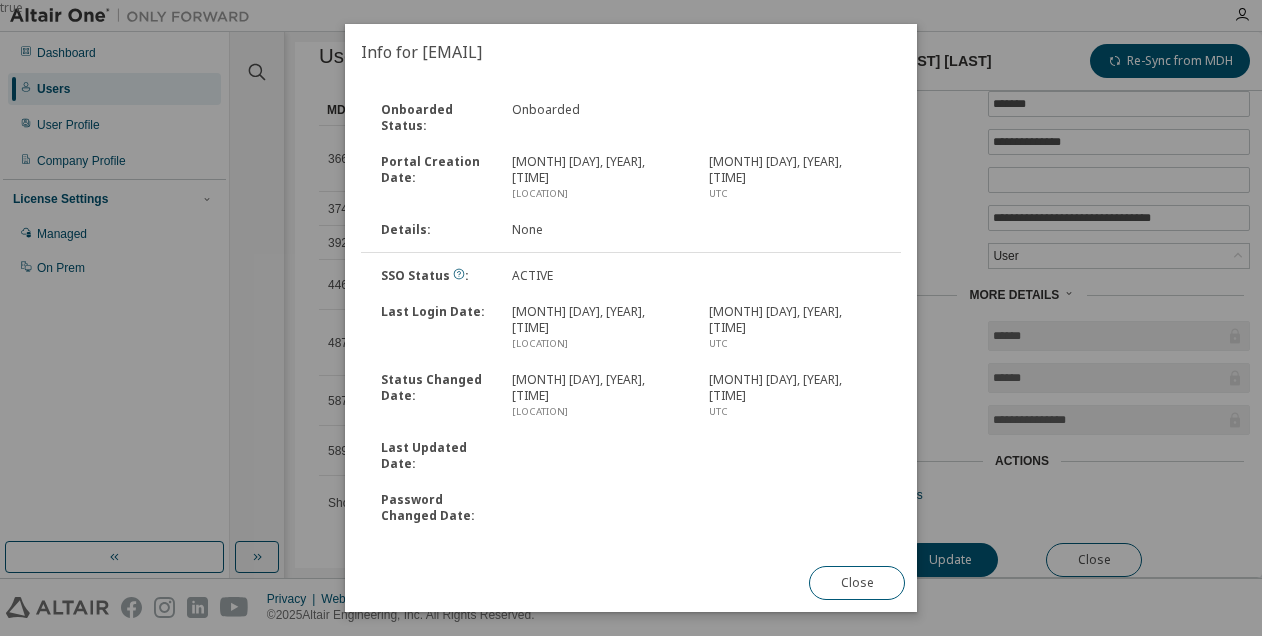 click on "true" at bounding box center (631, 318) 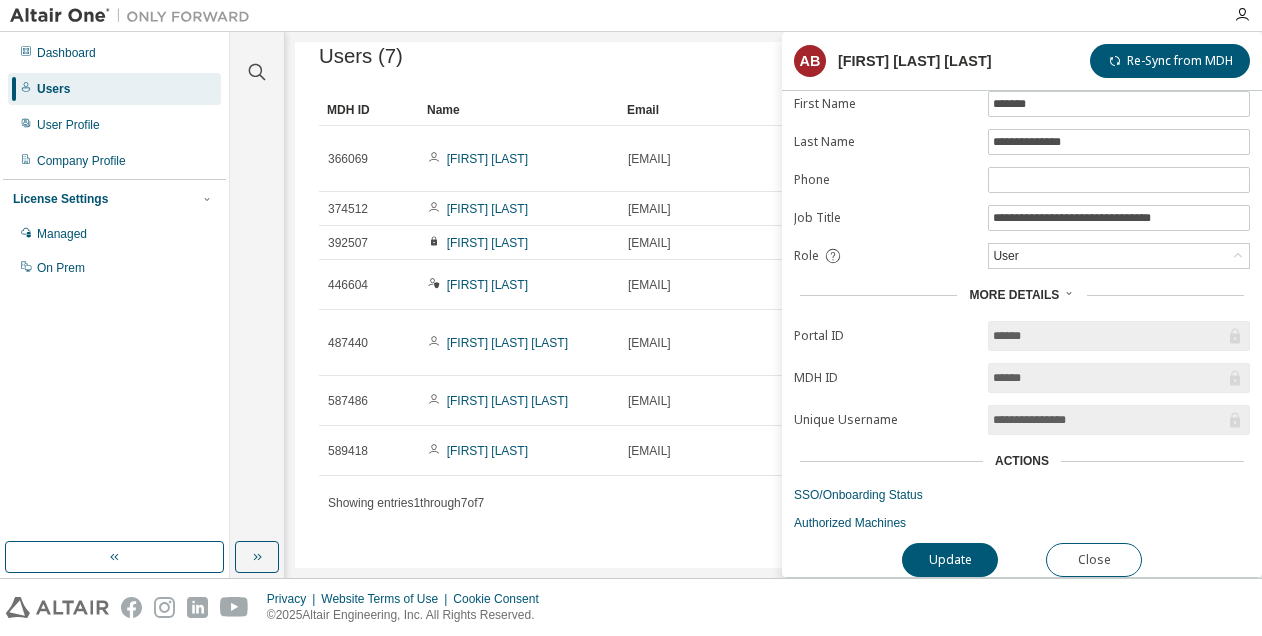 drag, startPoint x: 746, startPoint y: 546, endPoint x: 926, endPoint y: 513, distance: 183 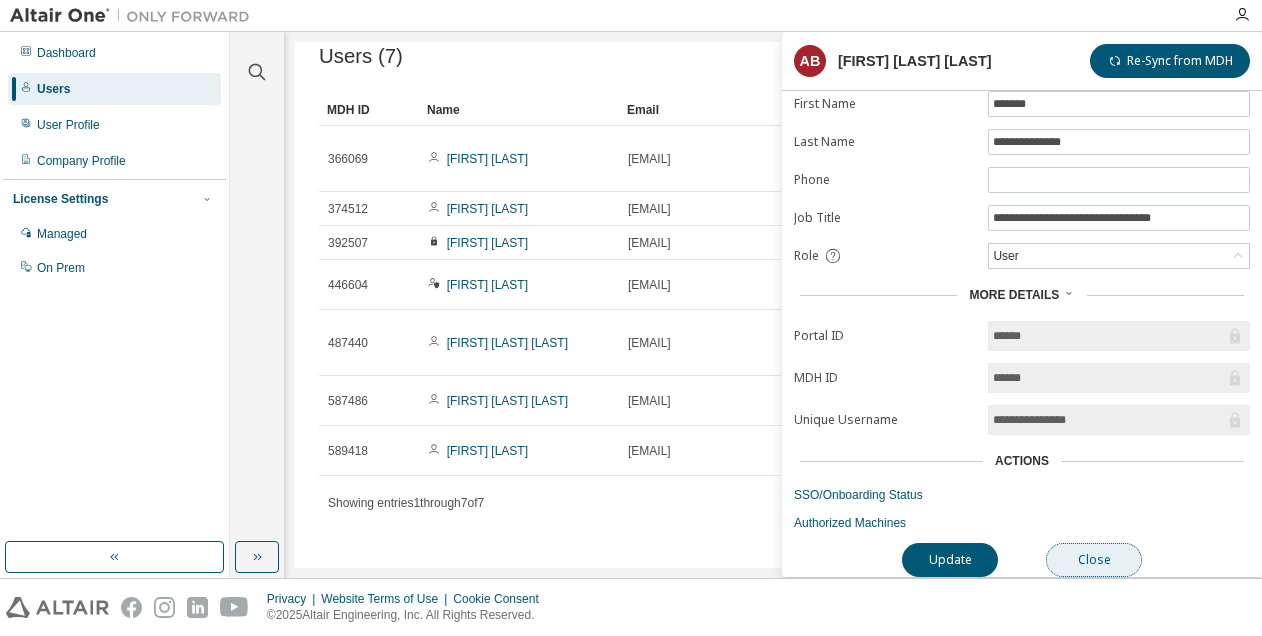 click on "Close" at bounding box center (1094, 560) 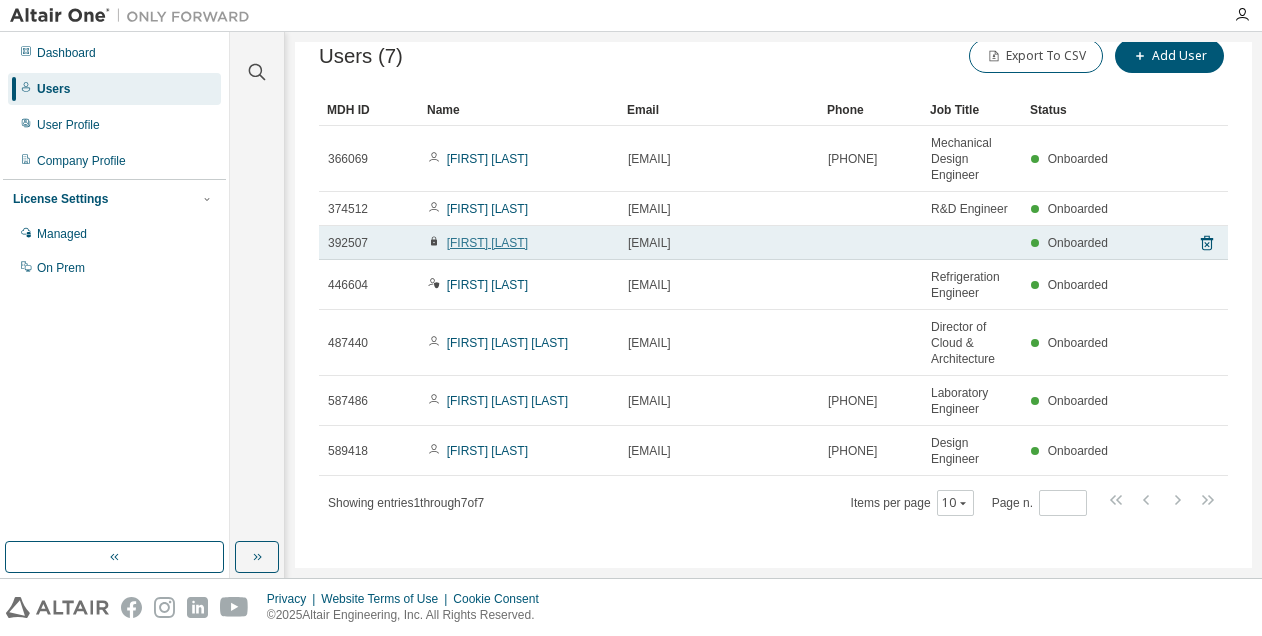click on "[FIRST] [LAST]" at bounding box center [487, 243] 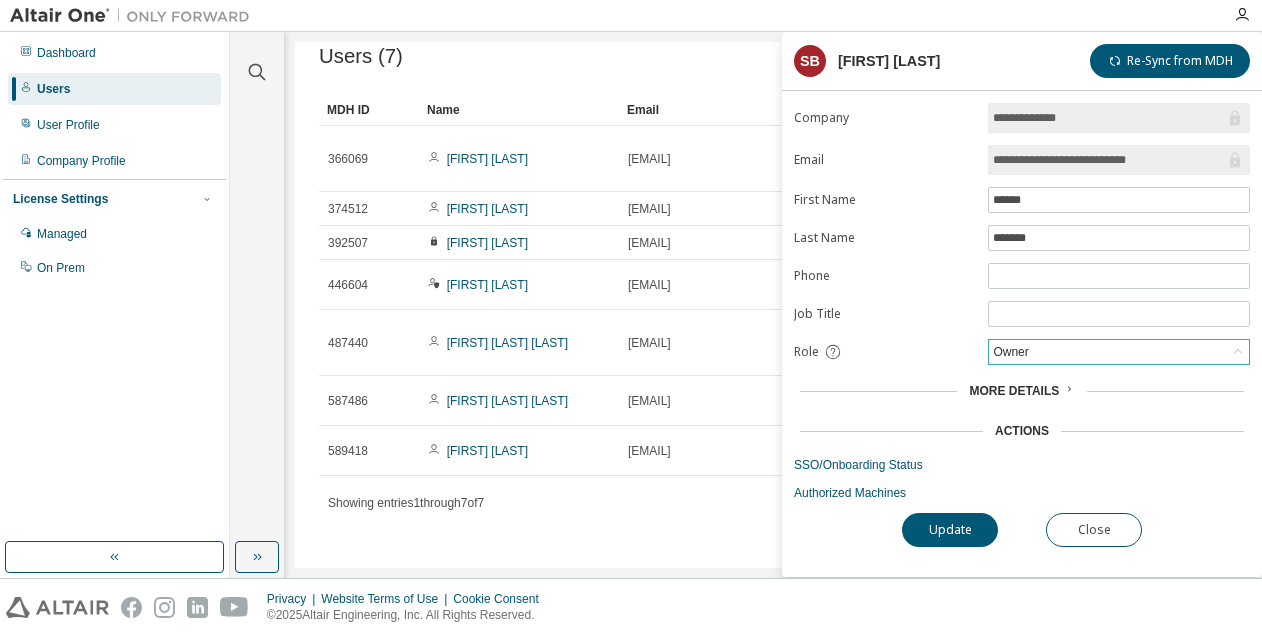 click on "Owner" at bounding box center [1119, 352] 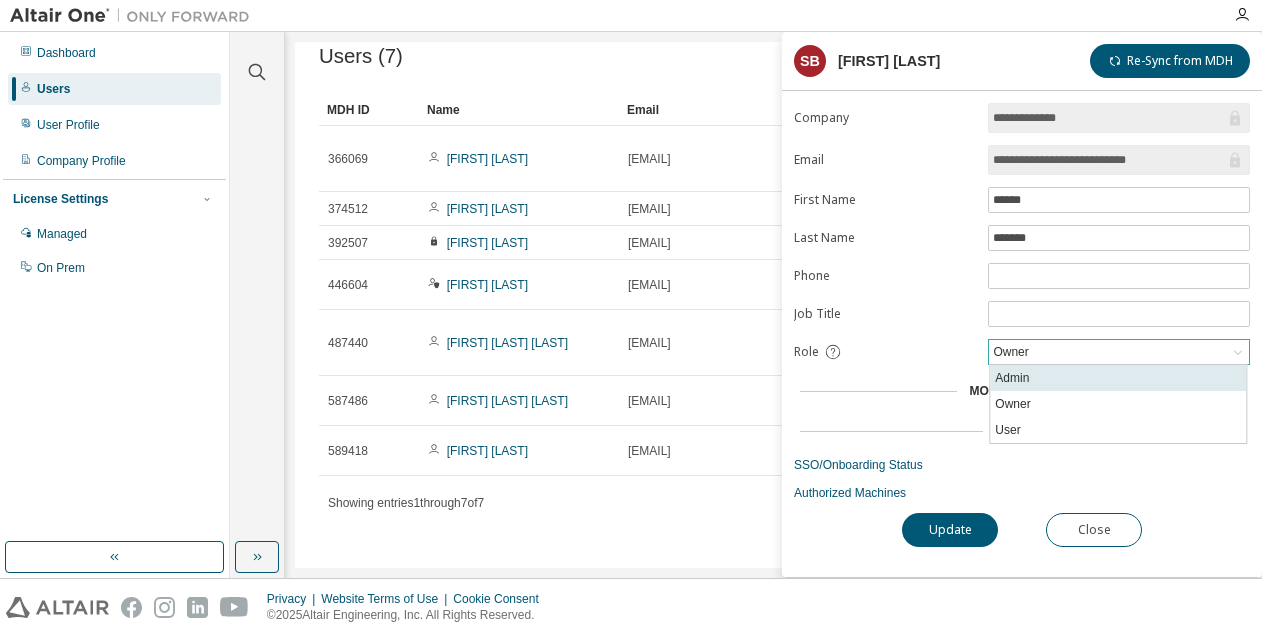 click on "Admin" at bounding box center [1118, 378] 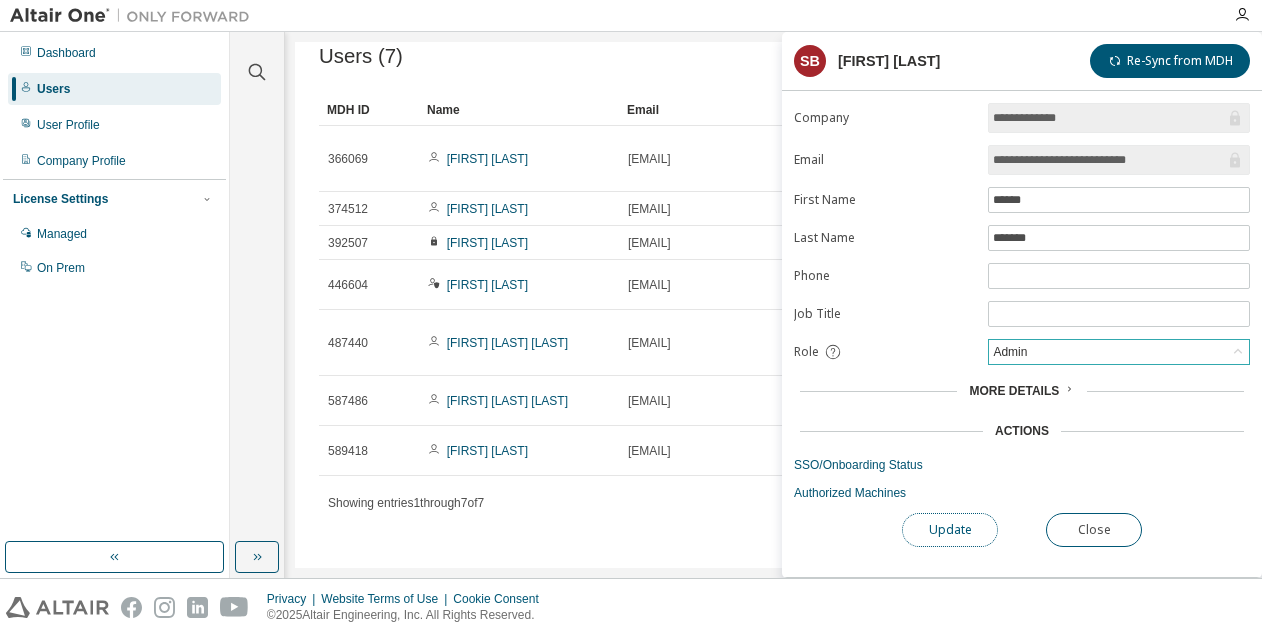 click on "Update" at bounding box center [950, 530] 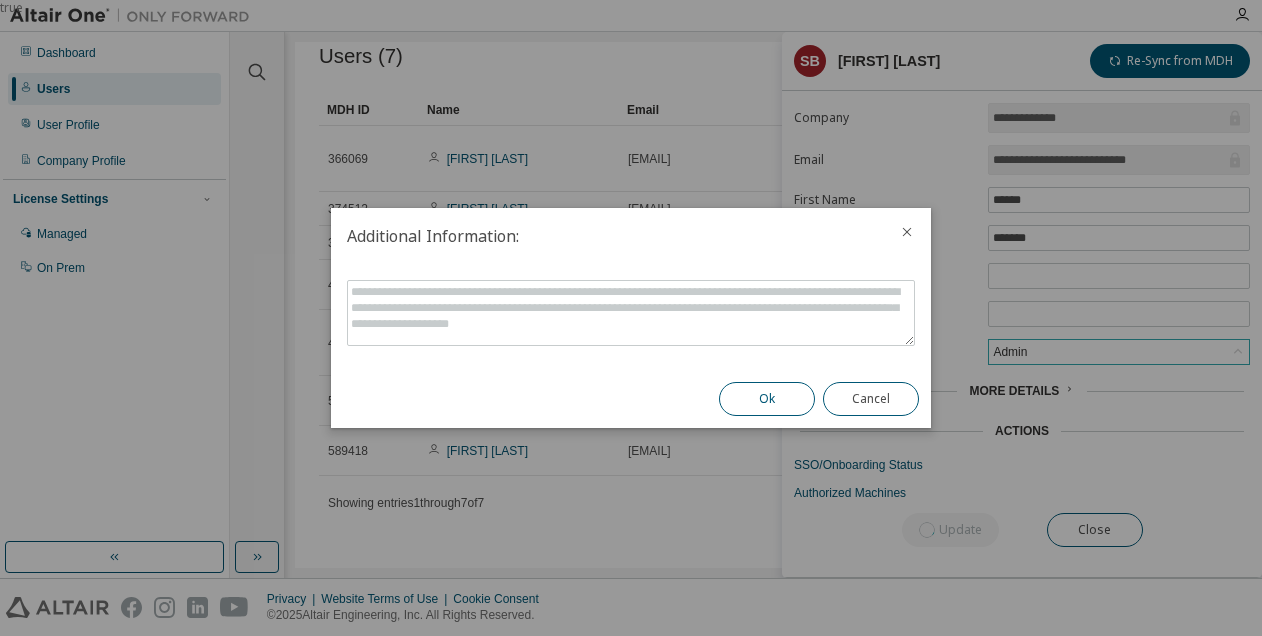 click on "Ok" at bounding box center (767, 399) 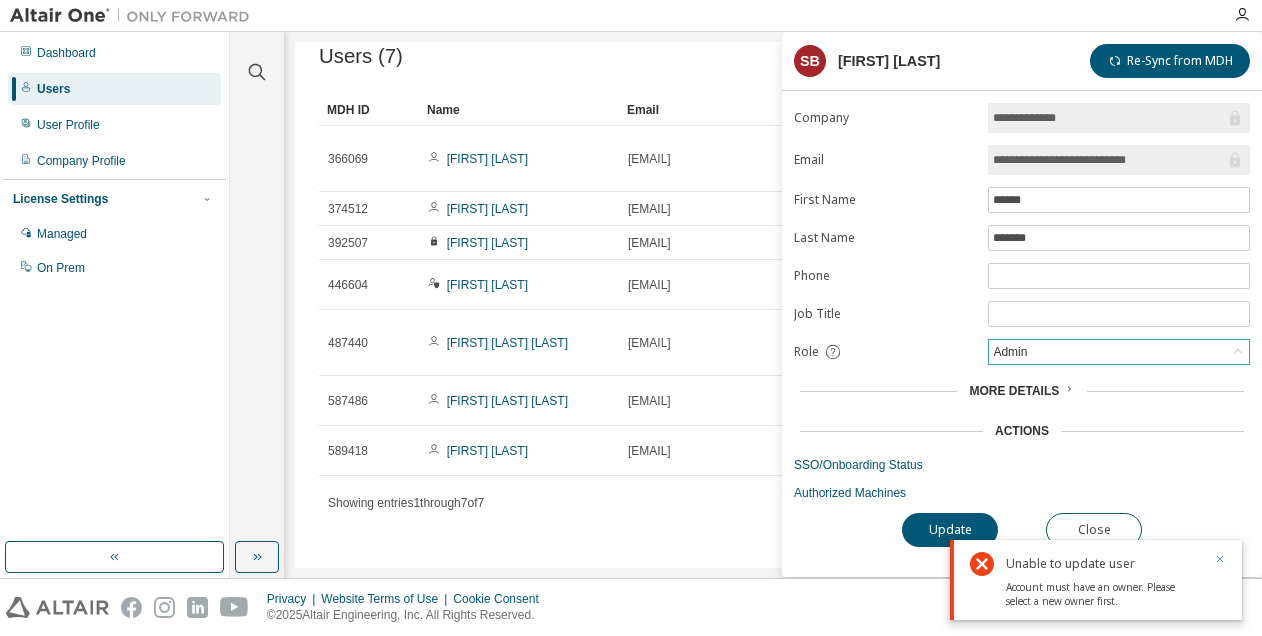 click 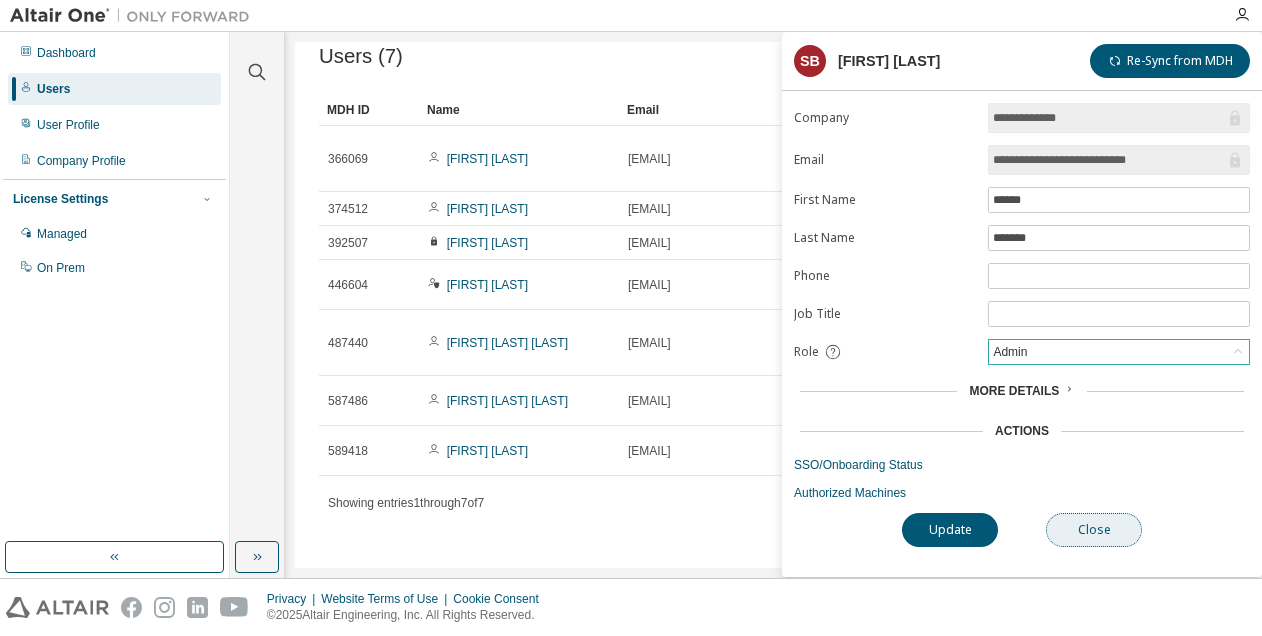 click on "Close" at bounding box center [1094, 530] 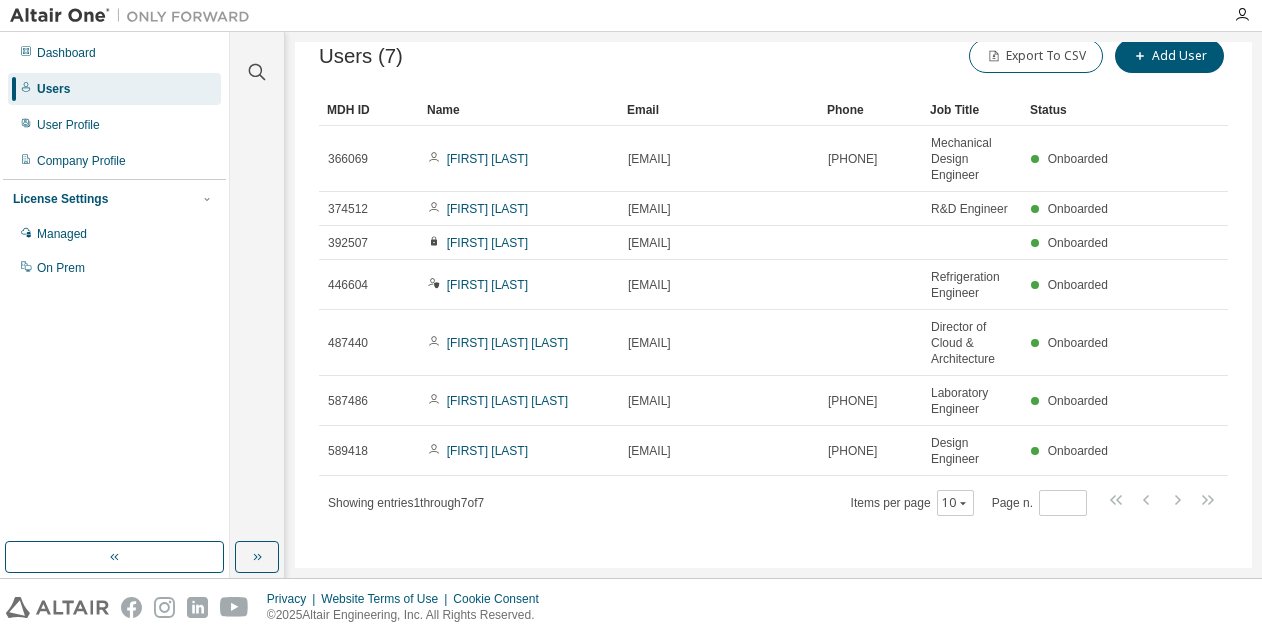 click on "Users (7) Export To CSV Add User Clear Load Save Save As Field Operator Value Select filter Select operand Add criteria Search MDH ID Name Email Phone Job Title Status 366069    Mikael Fors mikael.fors@airahome.com 0704336107 Mechanical Design Engineer Onboarded 374512    Daniel Hadin daniel.hadin@airahome.com R&D Engineer Onboarded 392507    Stefan Brendel stefan.brendel@airahome.com Onboarded 446604    Patrik Gerenmark patrik.gerenmark@airahome.com Refrigeration Engineer Onboarded 487440    Andreas Berheim Brudin andreas.berheim-brudin@airahome.com Director of Cloud & Architecture Onboarded 587486    Deepakraj Krishna Kundar deepakraj-krishna.kundar@airahome.com 0767654704 Laboratory Engineer Onboarded 589418    Lukasz Pokoj lukasz.pokoj@airahome.com +48 506 561 274 Design Engineer Onboarded Showing entries  1  through  7  of  7 Items per page 10 Page n. *" at bounding box center (773, 305) 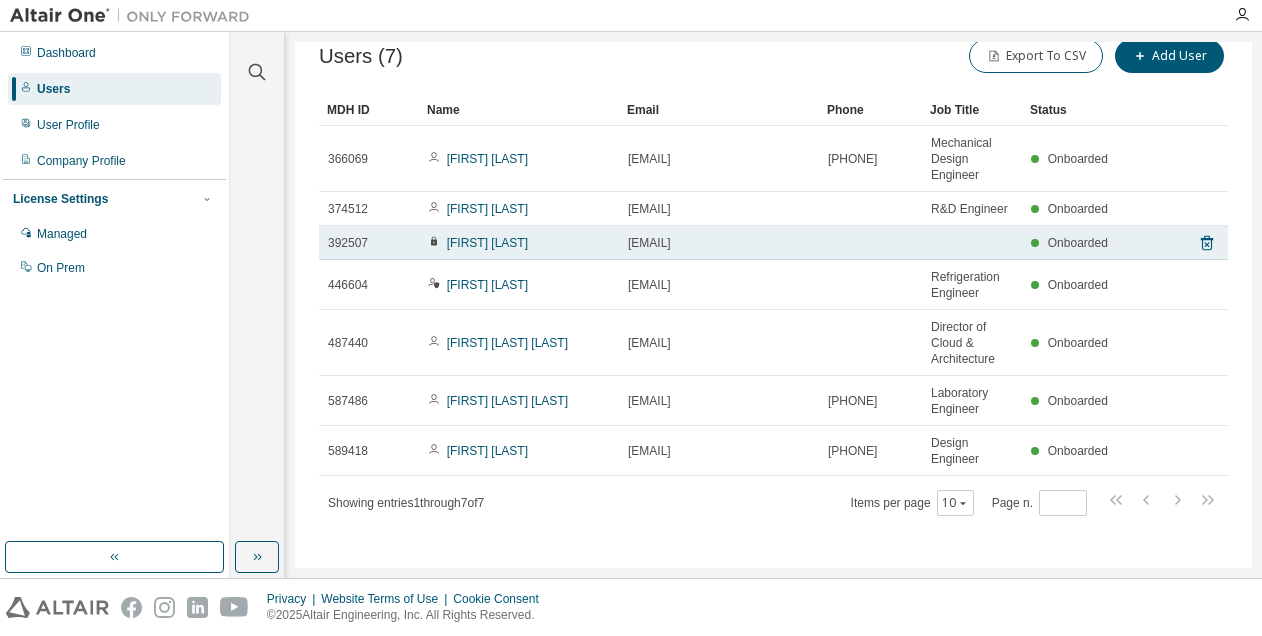 click at bounding box center (972, 243) 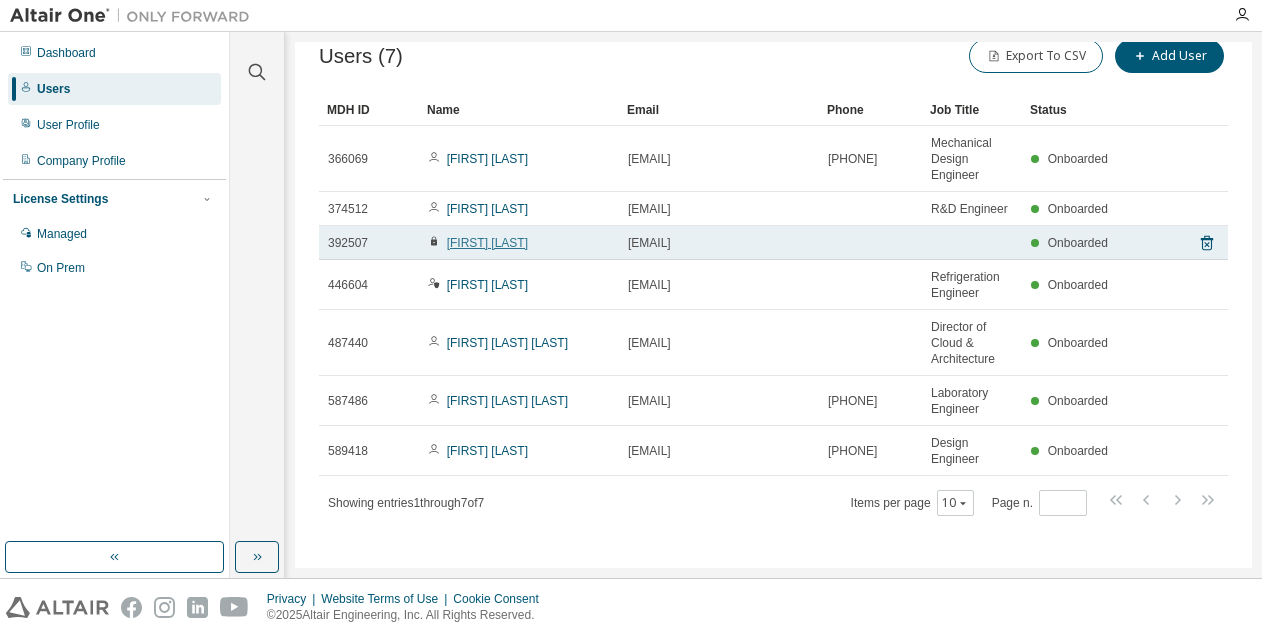 click on "[FIRST] [LAST]" at bounding box center (487, 243) 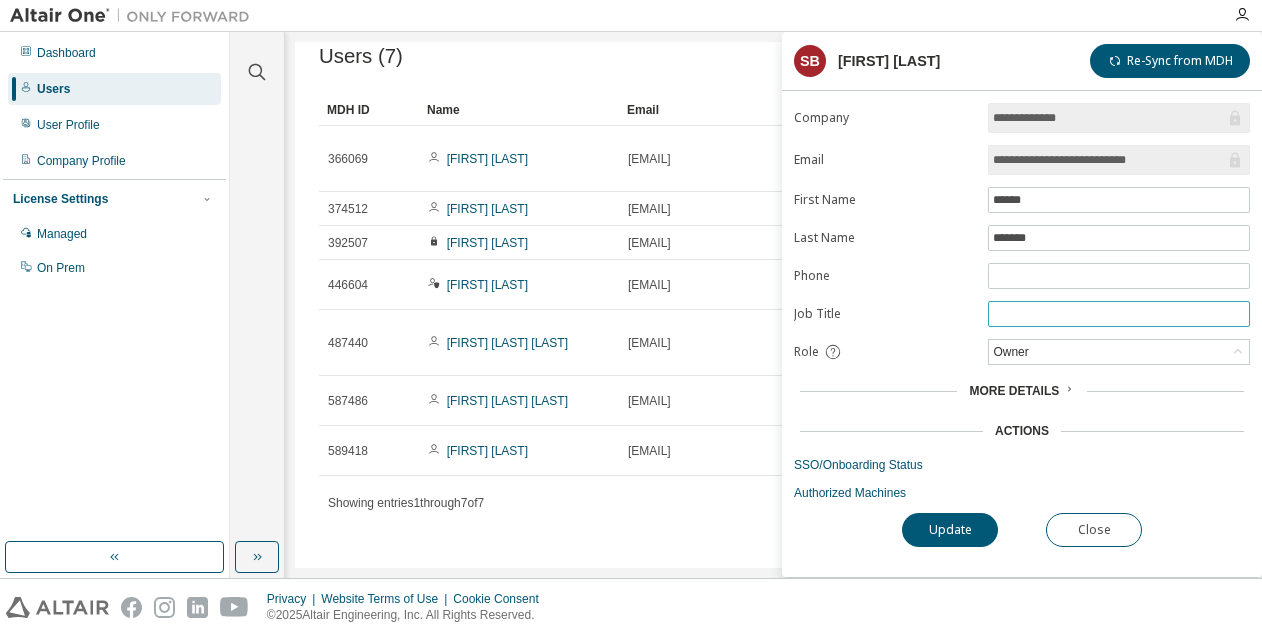 click at bounding box center [1119, 314] 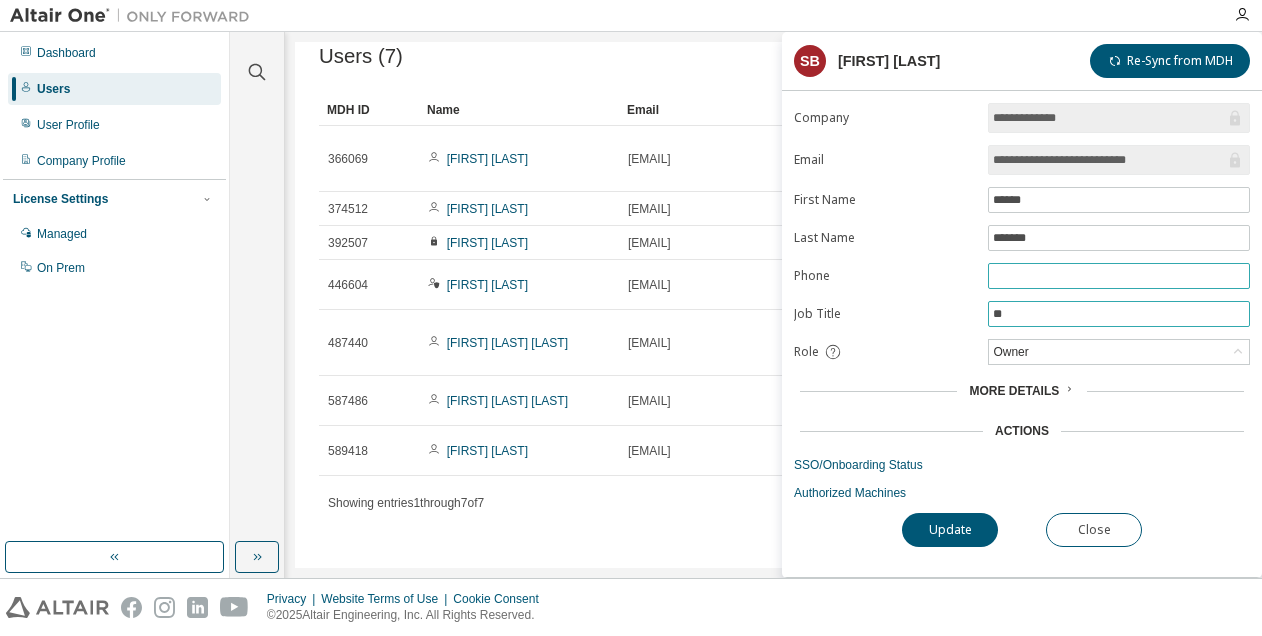 type on "*" 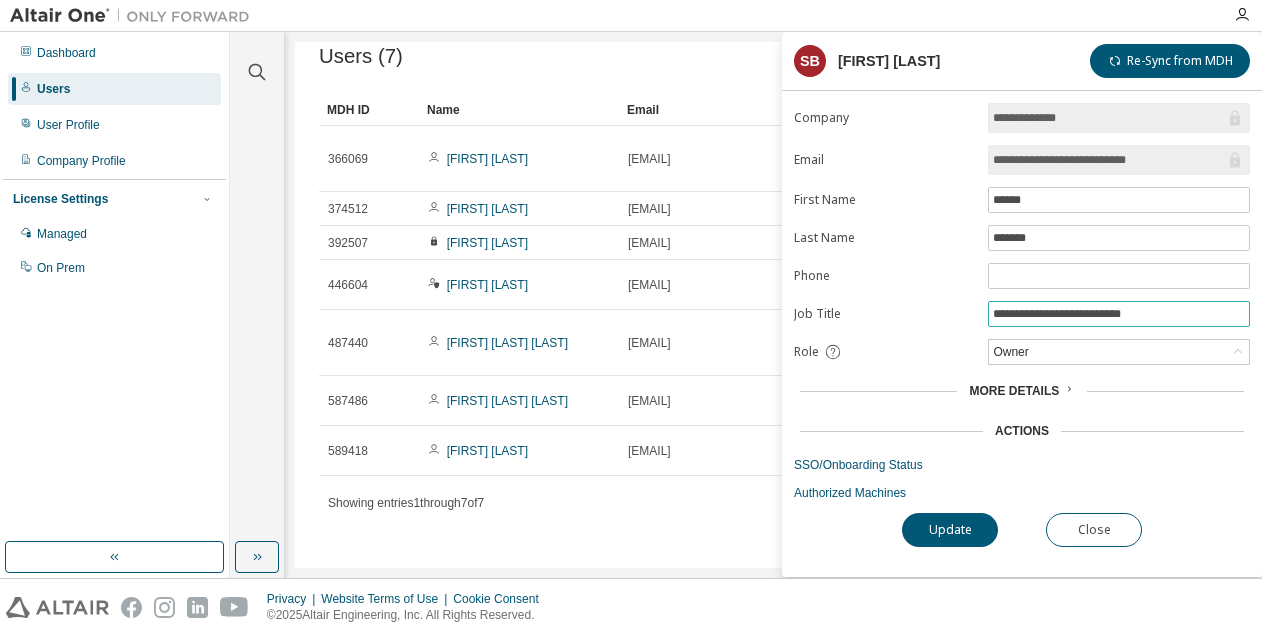 type on "**********" 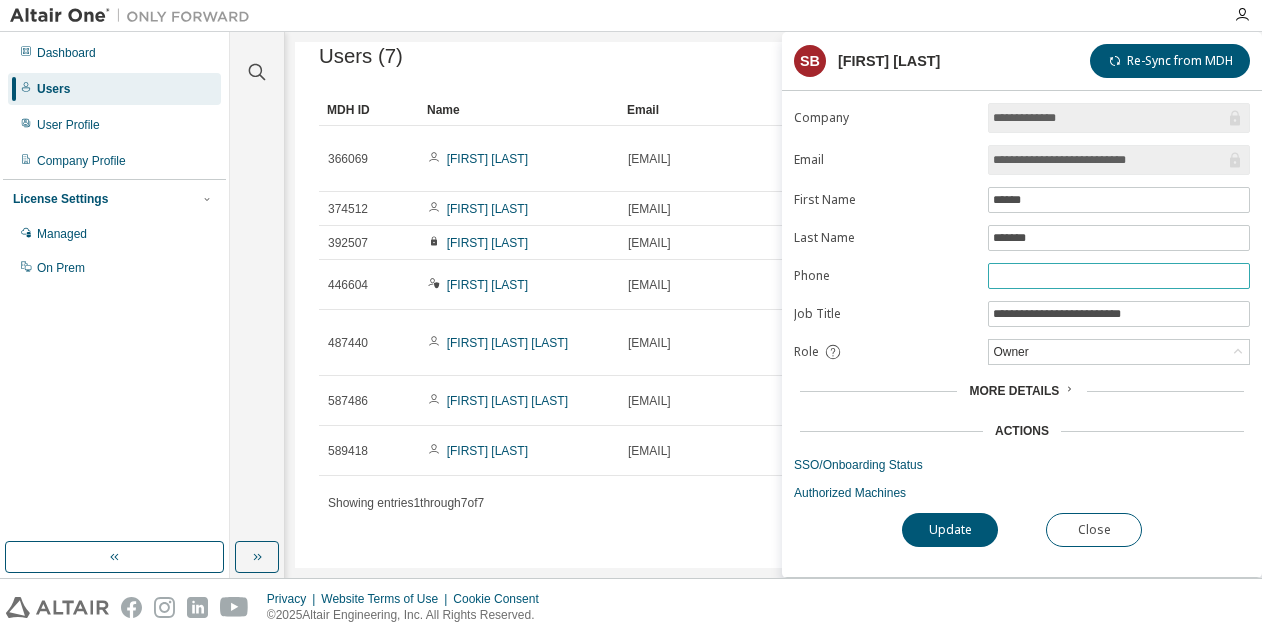 click at bounding box center (1119, 276) 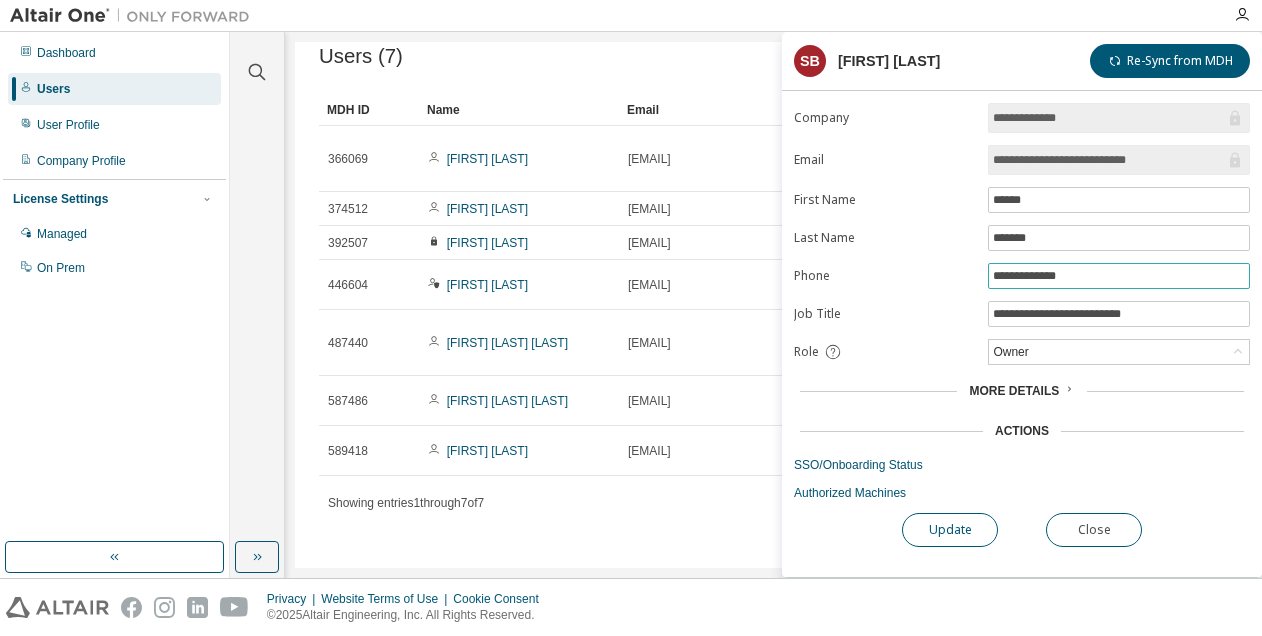 type on "**********" 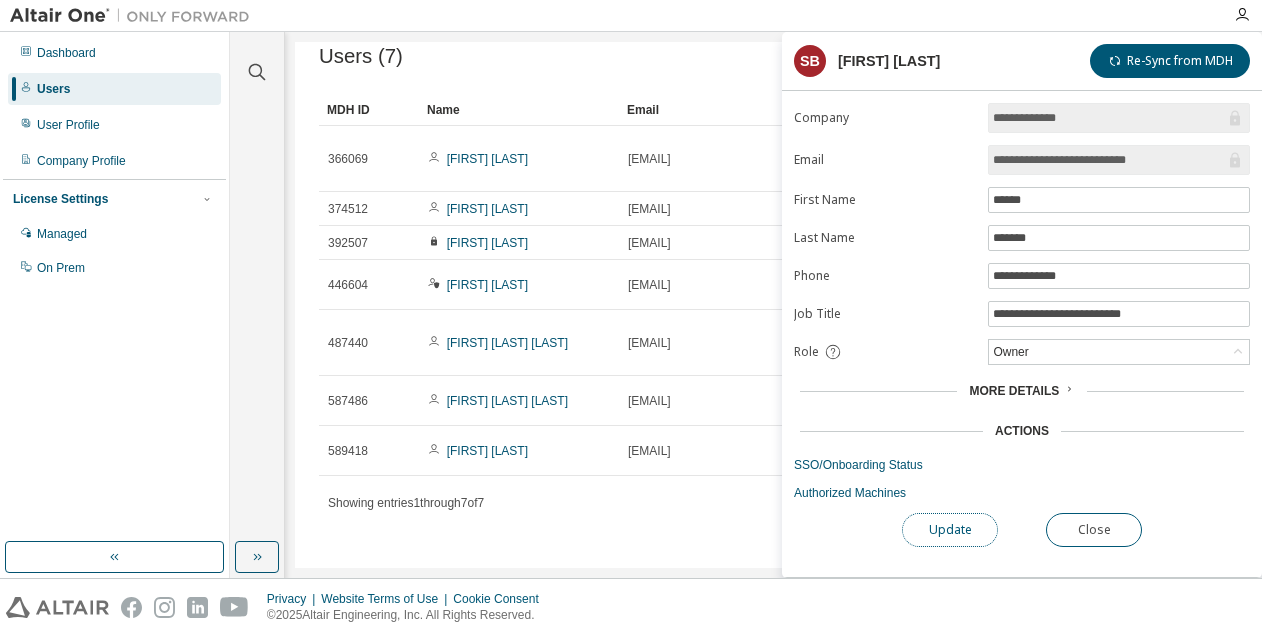 click on "Update" at bounding box center [950, 530] 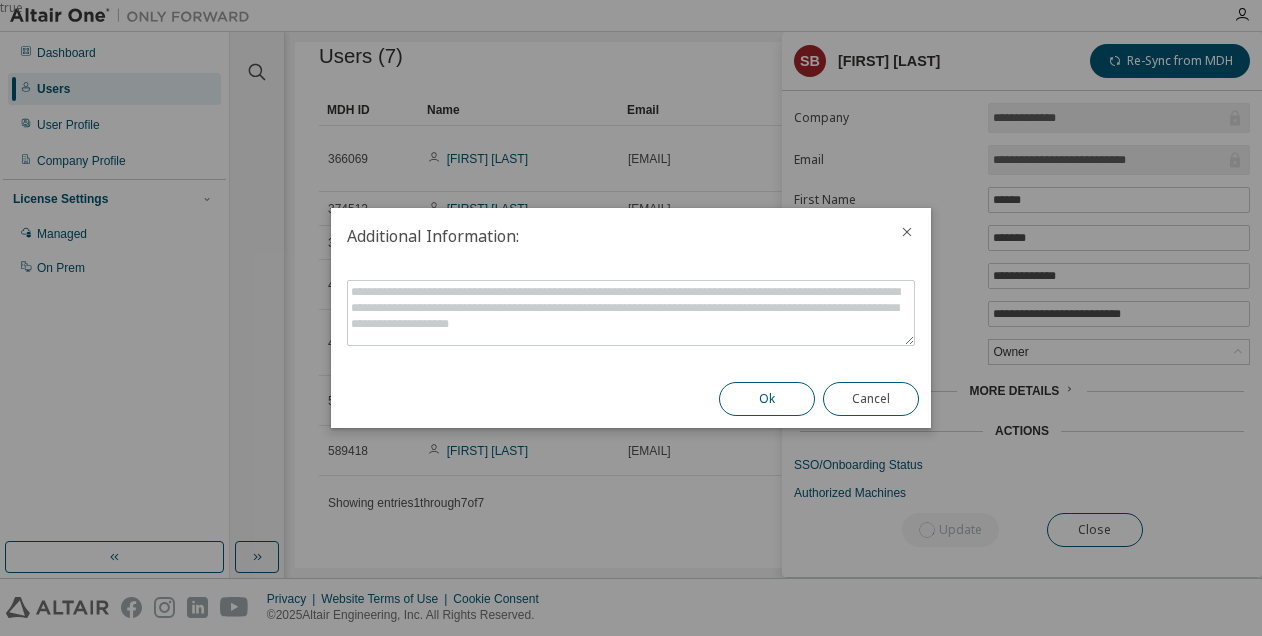 click on "Ok" at bounding box center [767, 399] 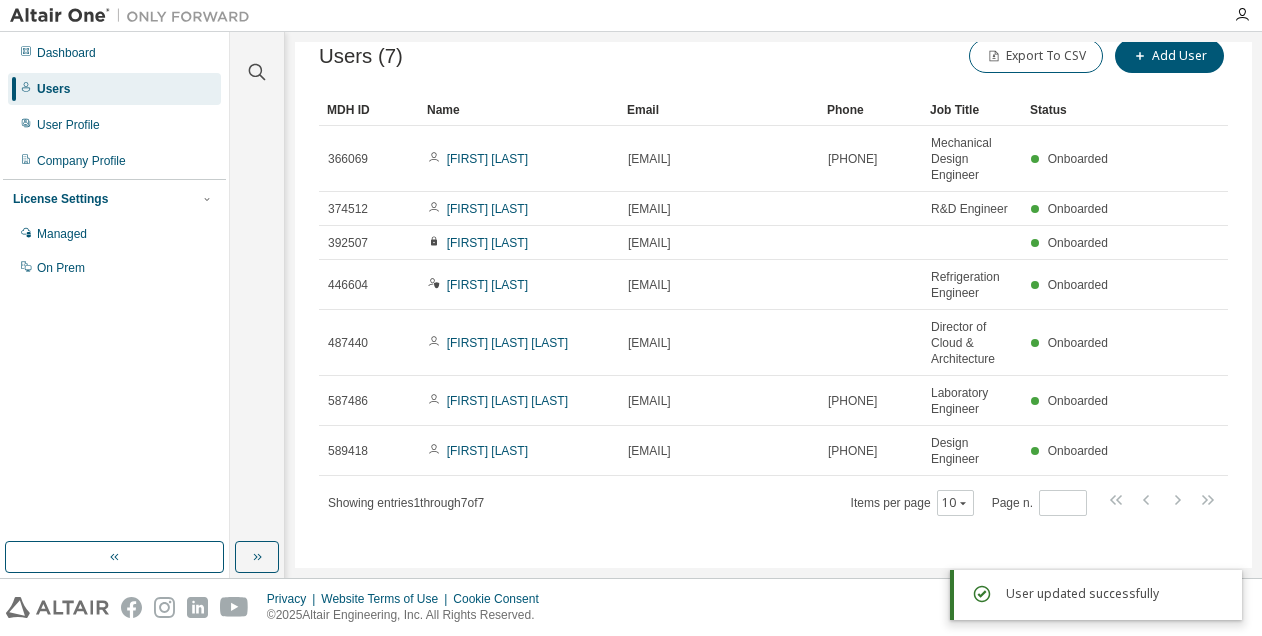 drag, startPoint x: 710, startPoint y: 523, endPoint x: 746, endPoint y: 391, distance: 136.82104 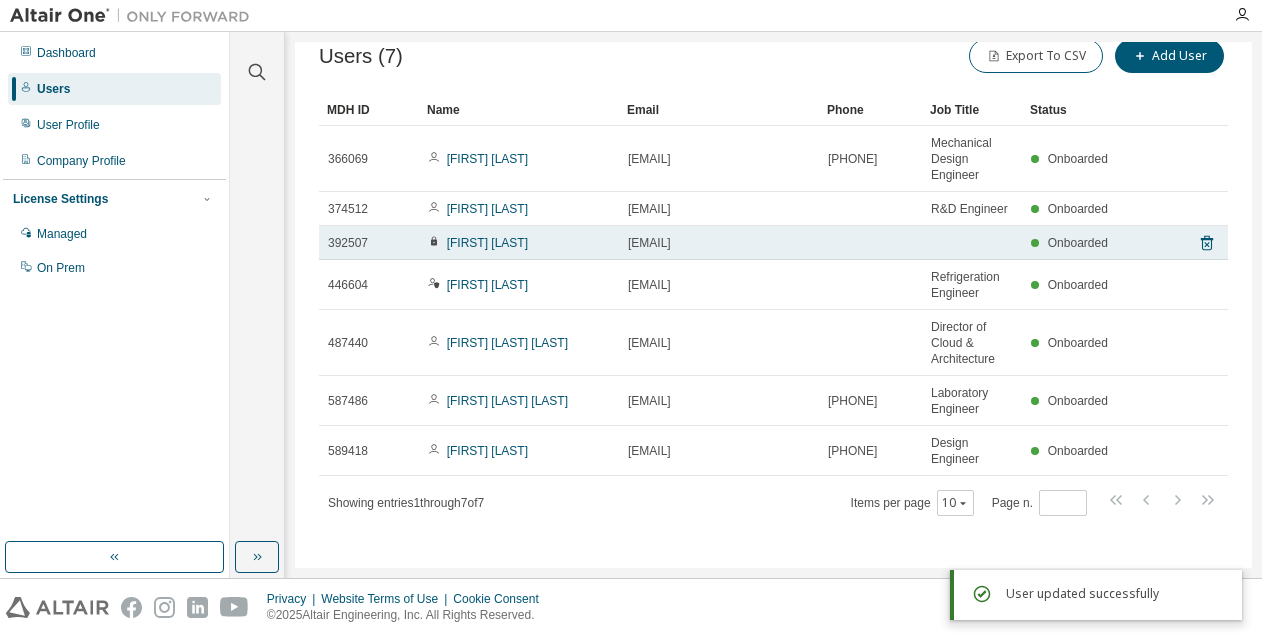 click on "[EMAIL]" at bounding box center [719, 243] 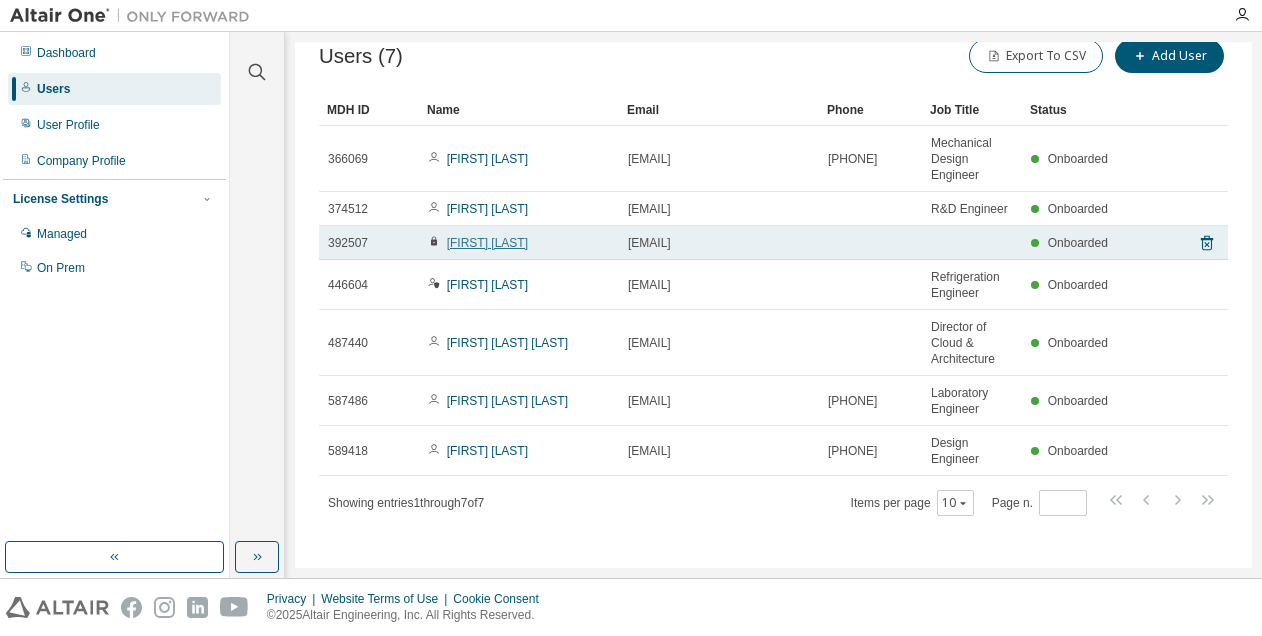 click on "[FIRST] [LAST]" at bounding box center (487, 243) 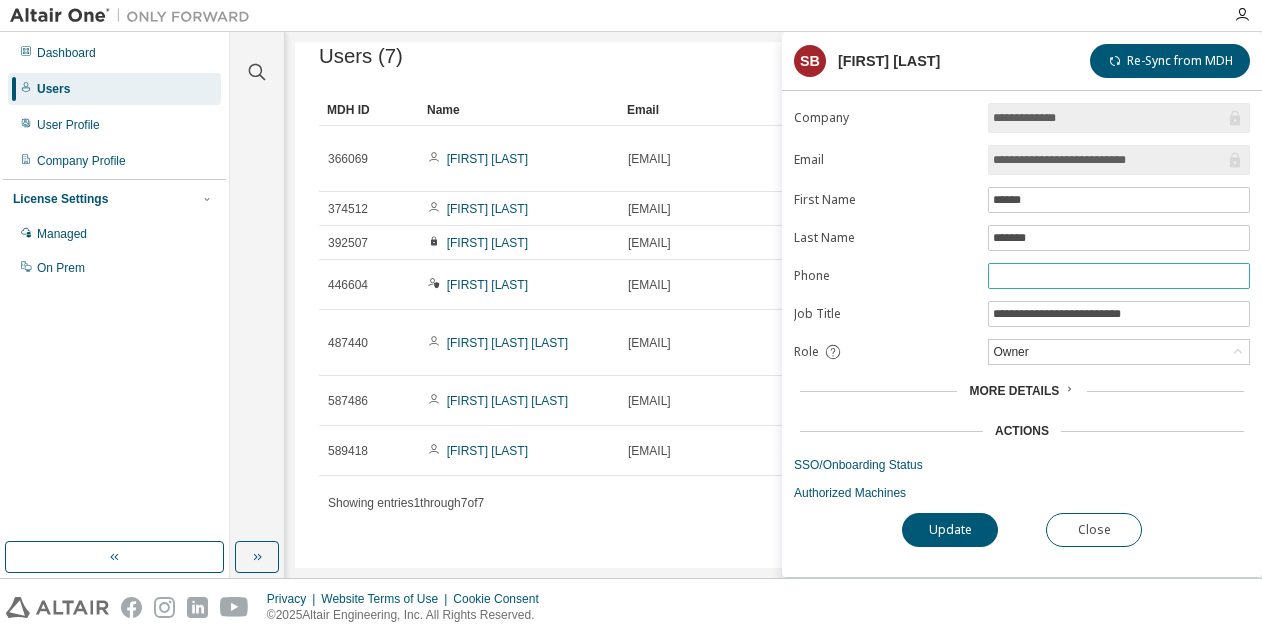 click at bounding box center (1119, 276) 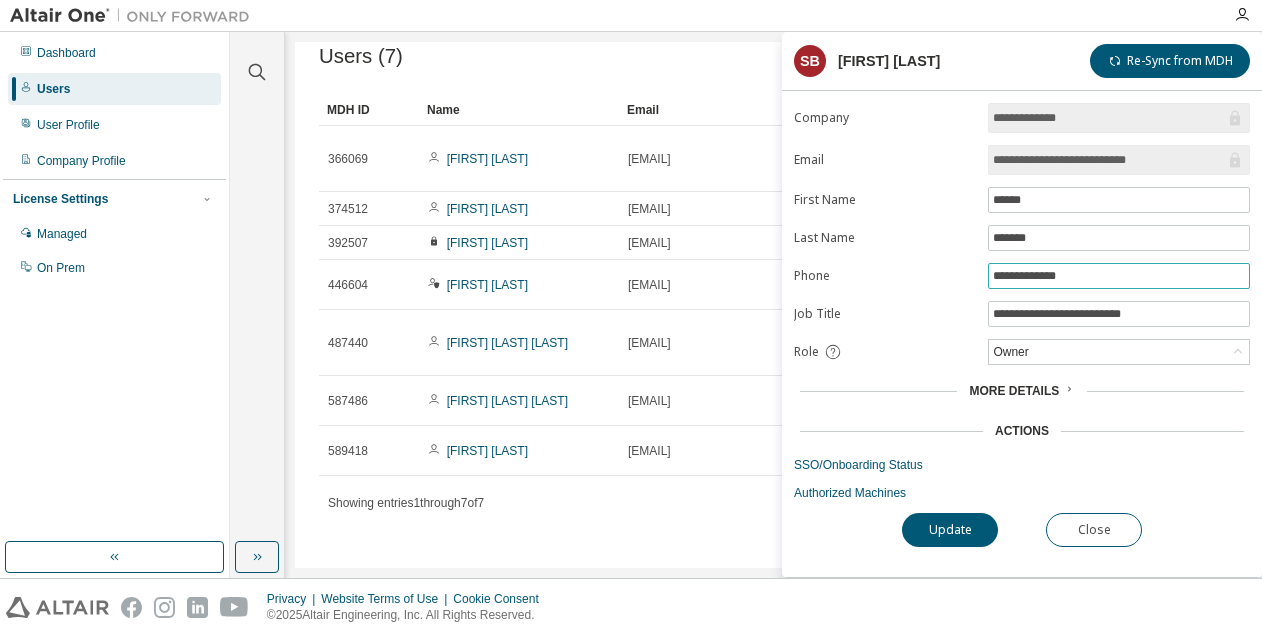 click on "**********" at bounding box center (1119, 276) 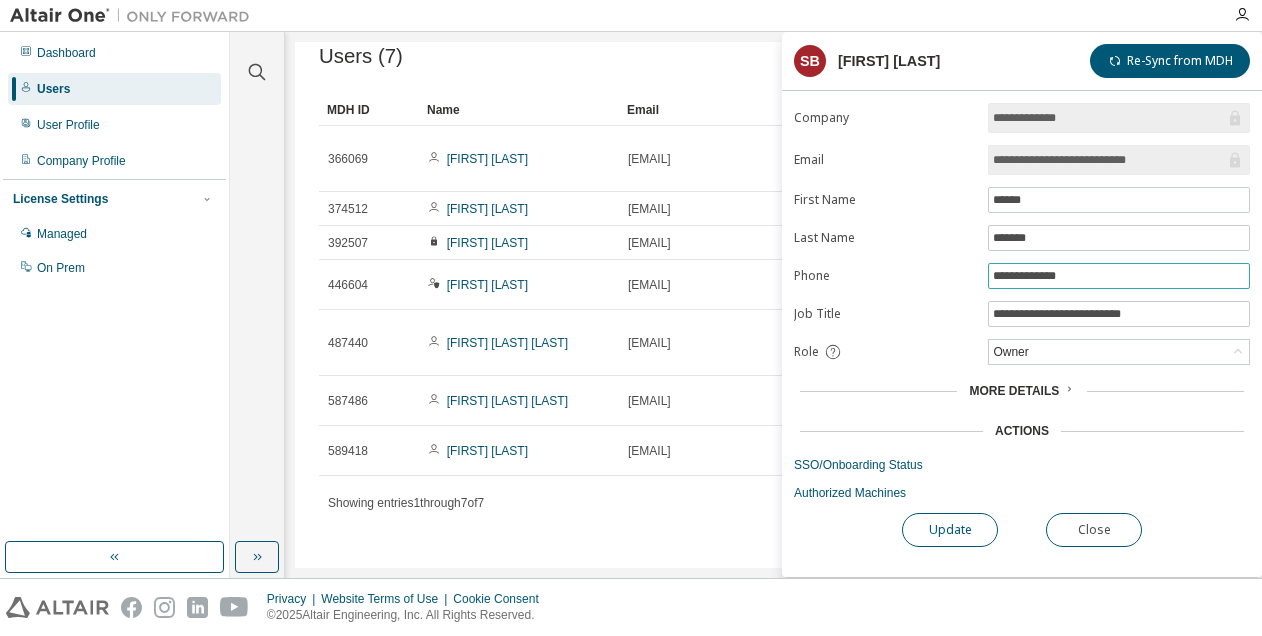 type on "**********" 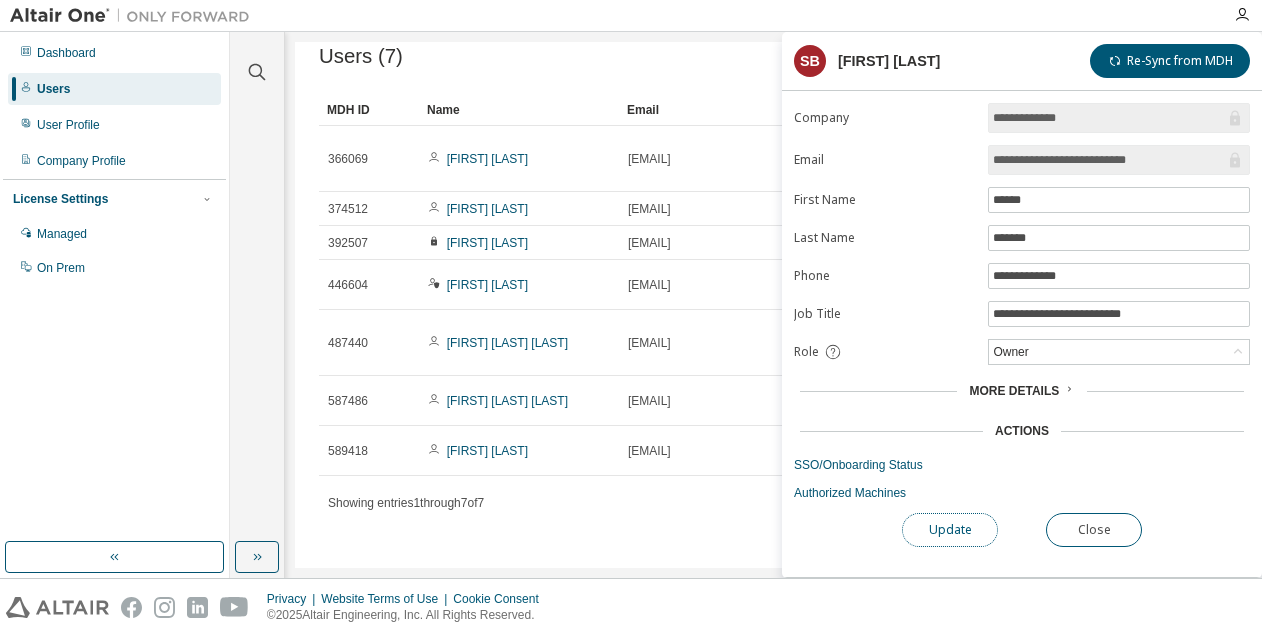 click on "Update" at bounding box center (950, 530) 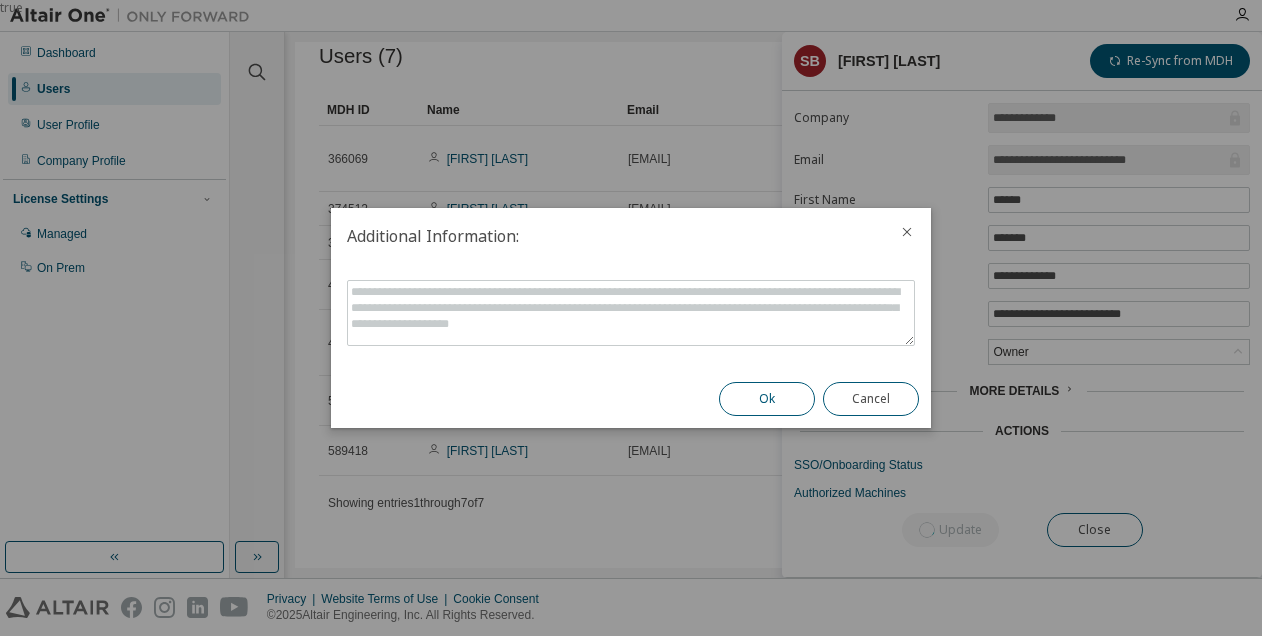click on "Ok" at bounding box center (767, 399) 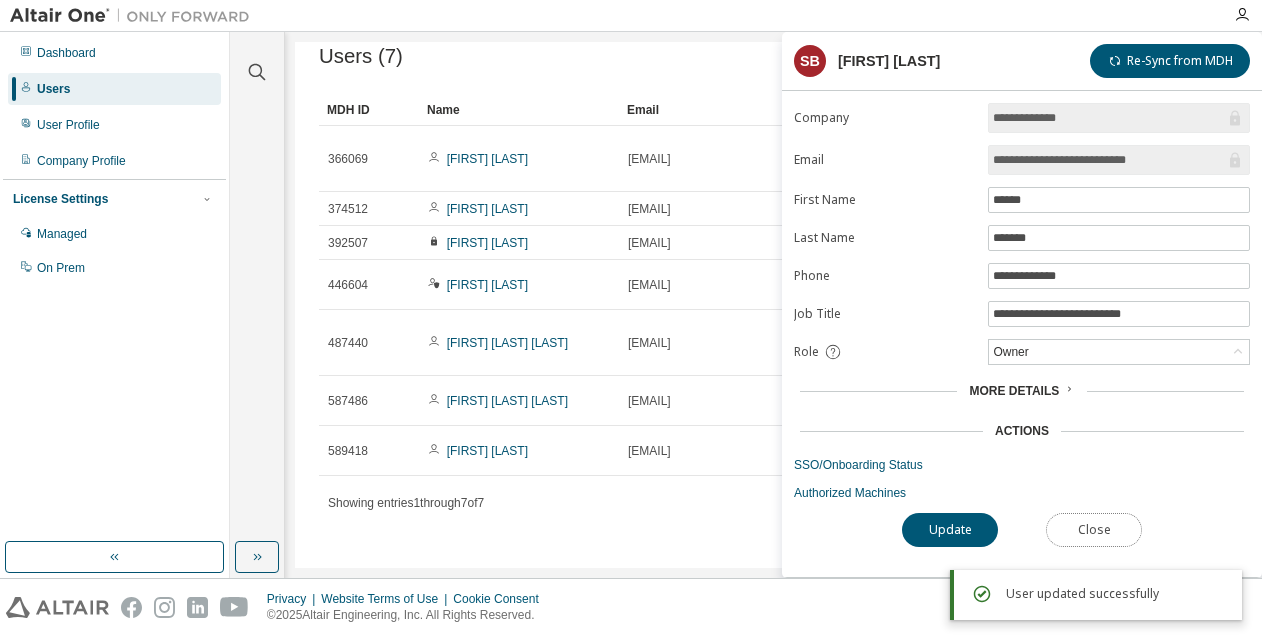 click on "Close" at bounding box center (1094, 530) 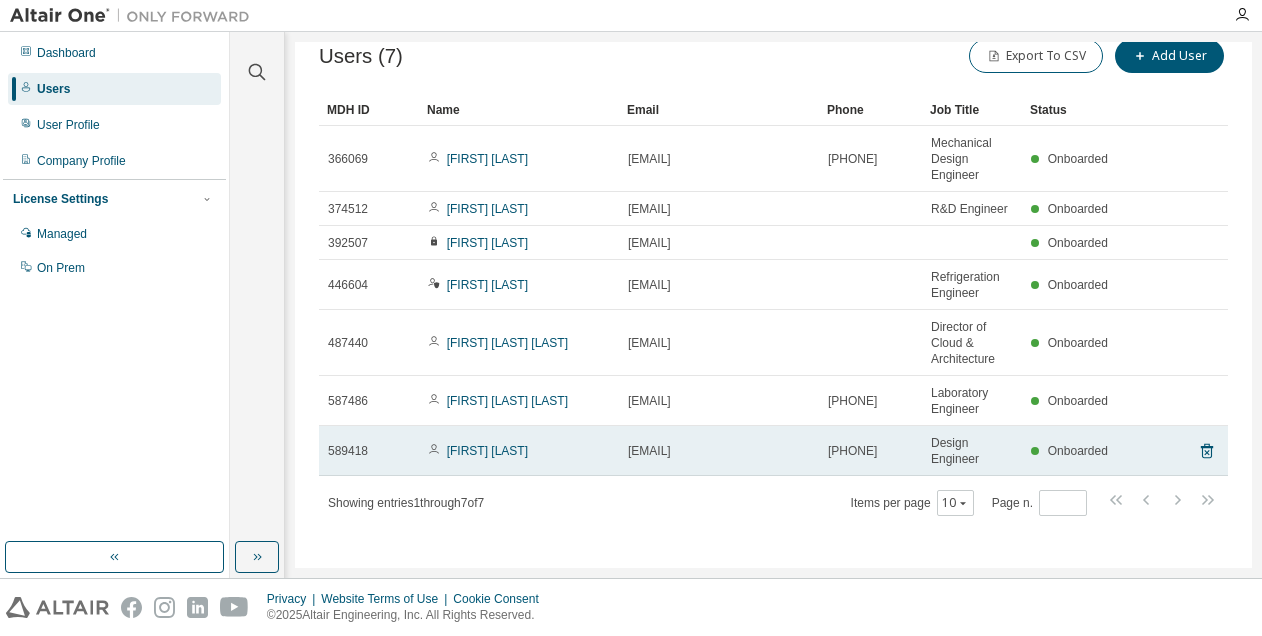 drag, startPoint x: 596, startPoint y: 506, endPoint x: 627, endPoint y: 450, distance: 64.00781 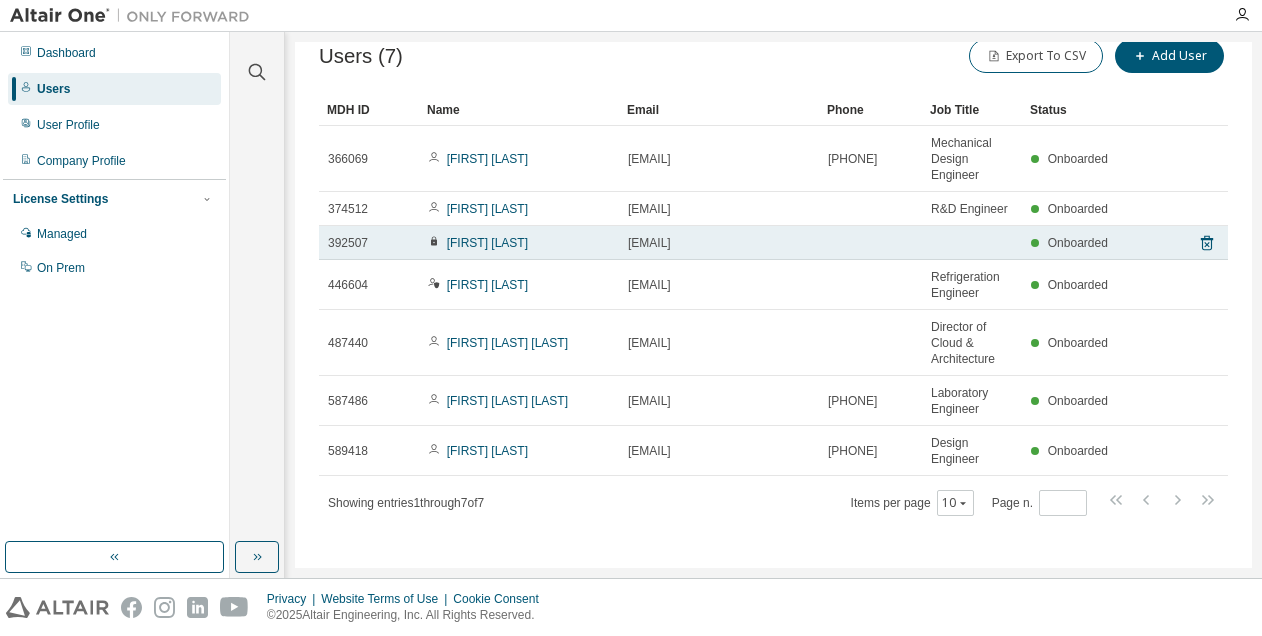 click on "[EMAIL]" at bounding box center (649, 243) 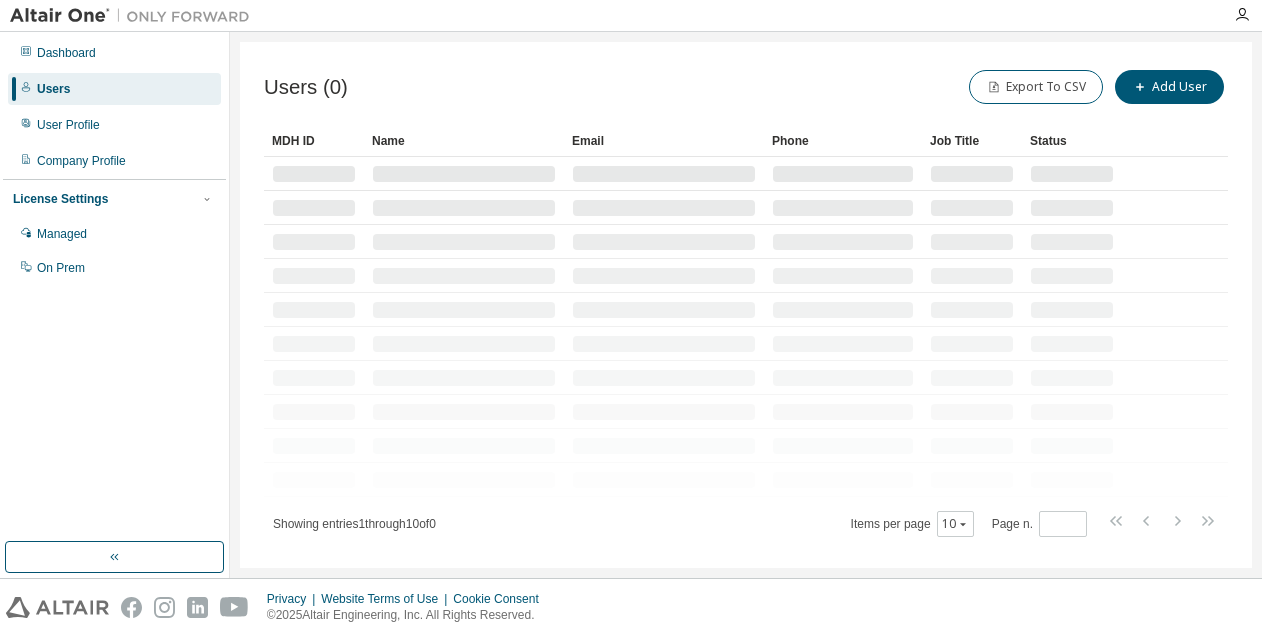 scroll, scrollTop: 0, scrollLeft: 0, axis: both 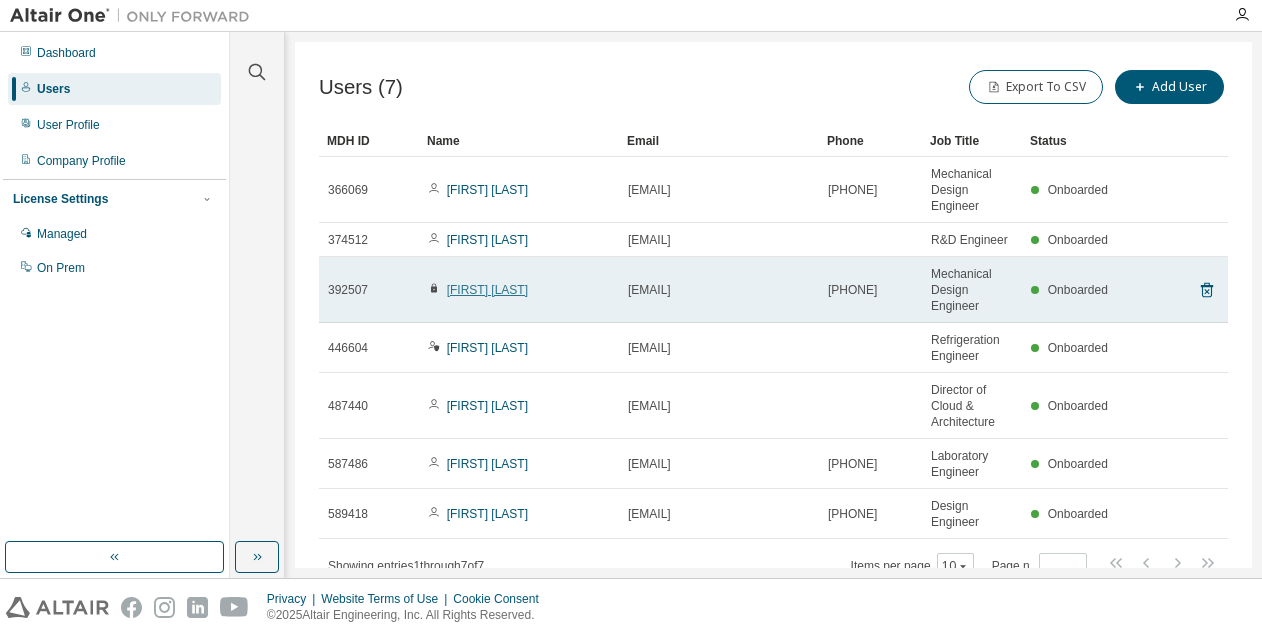 click on "[FIRST] [LAST]" at bounding box center (487, 290) 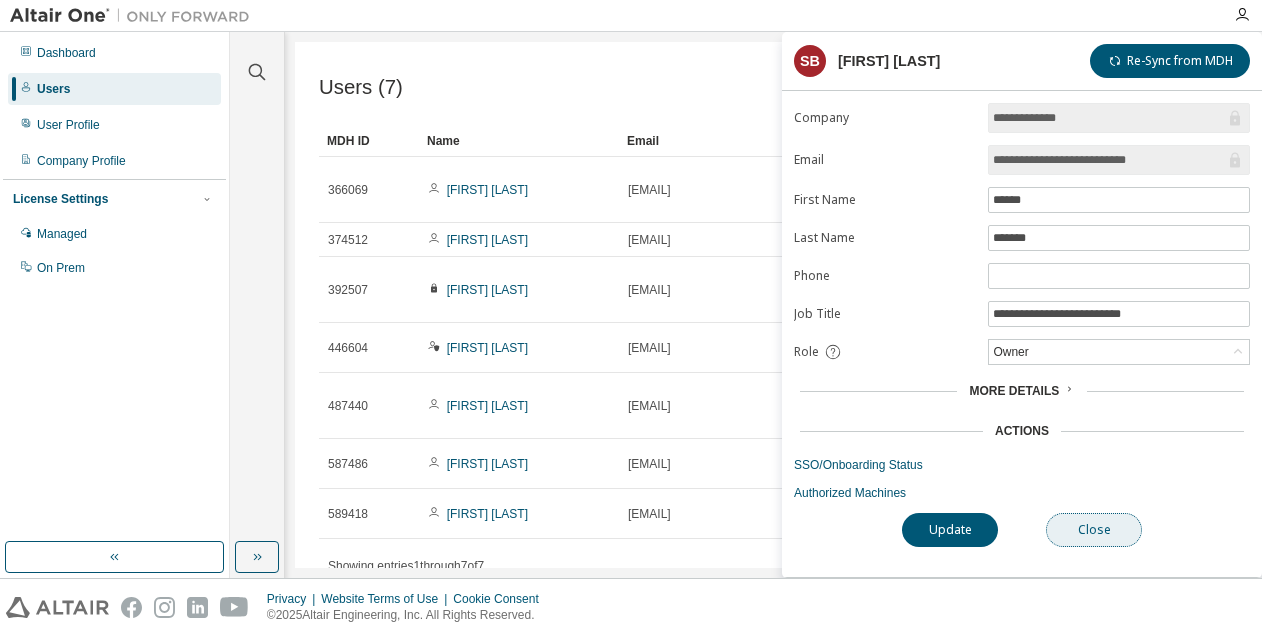 click on "Close" at bounding box center [1094, 530] 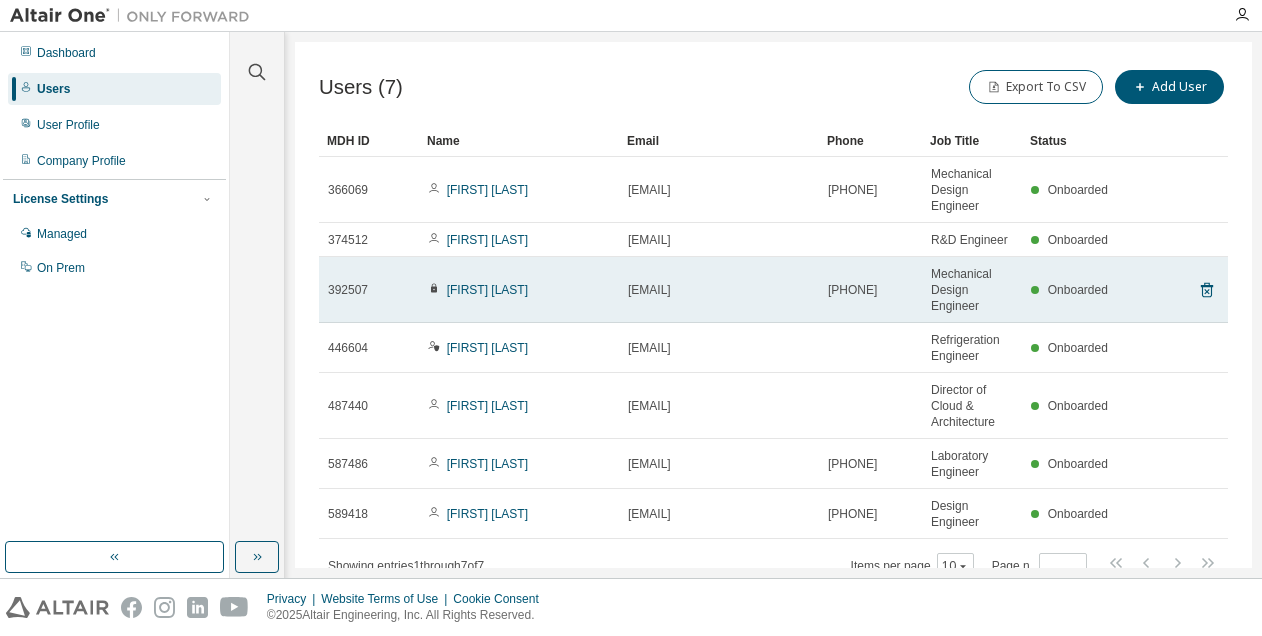 click on "[EMAIL]" at bounding box center (719, 290) 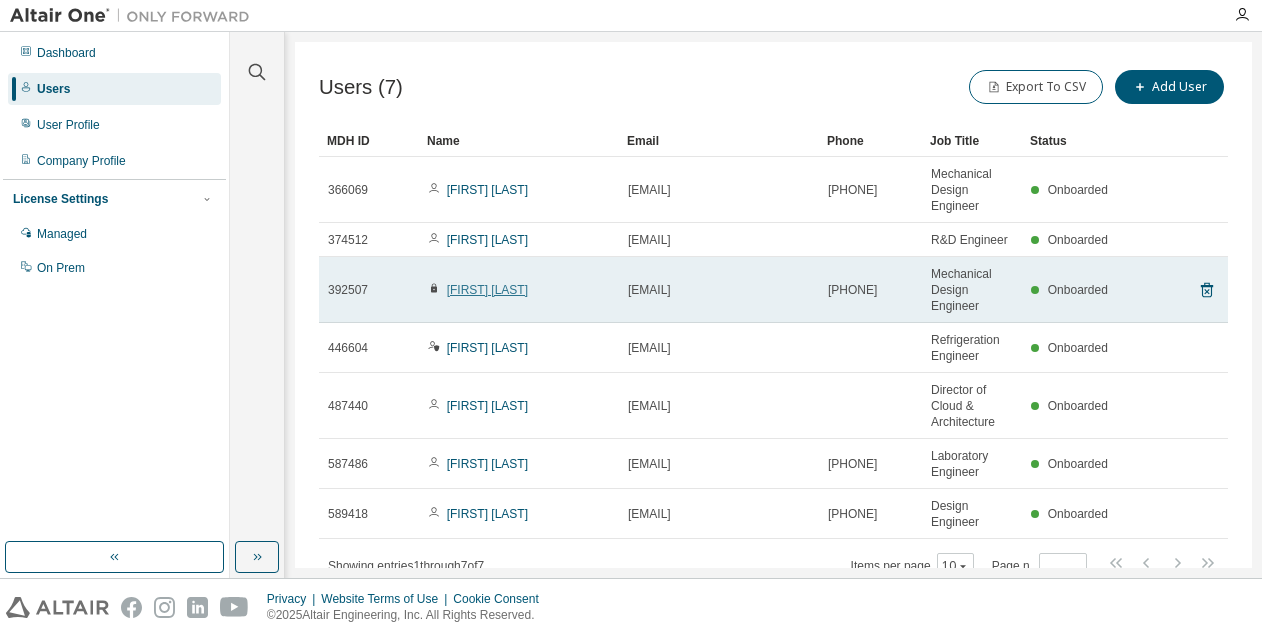click on "[FIRST] [LAST]" at bounding box center [487, 290] 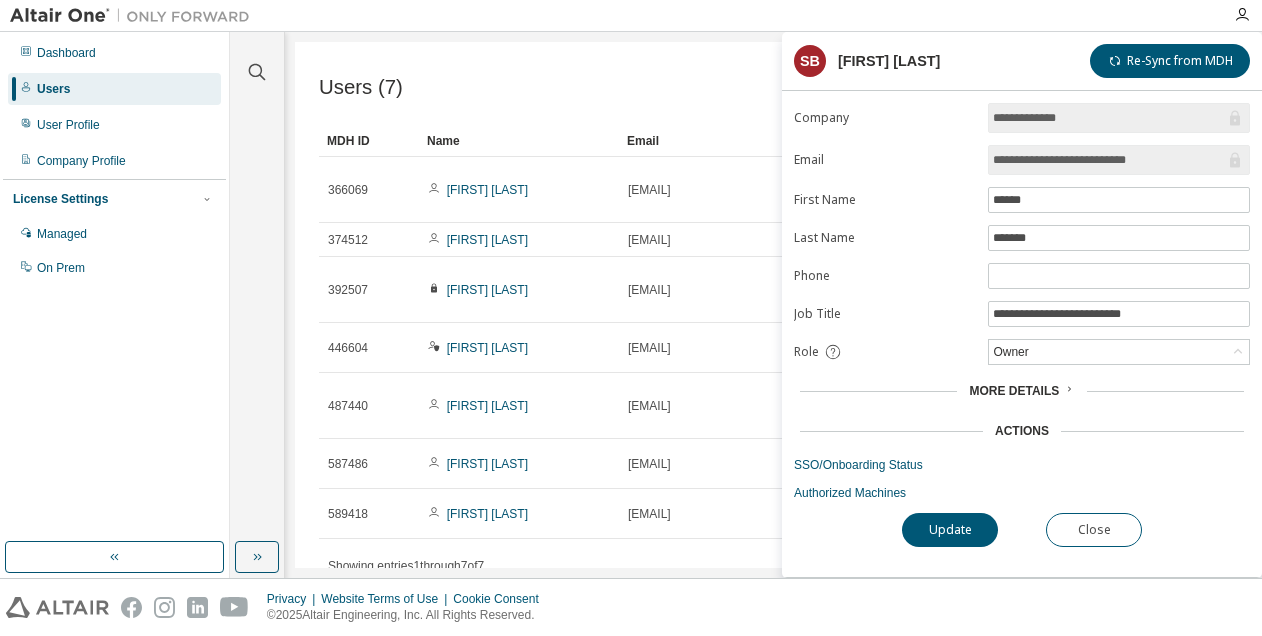 click 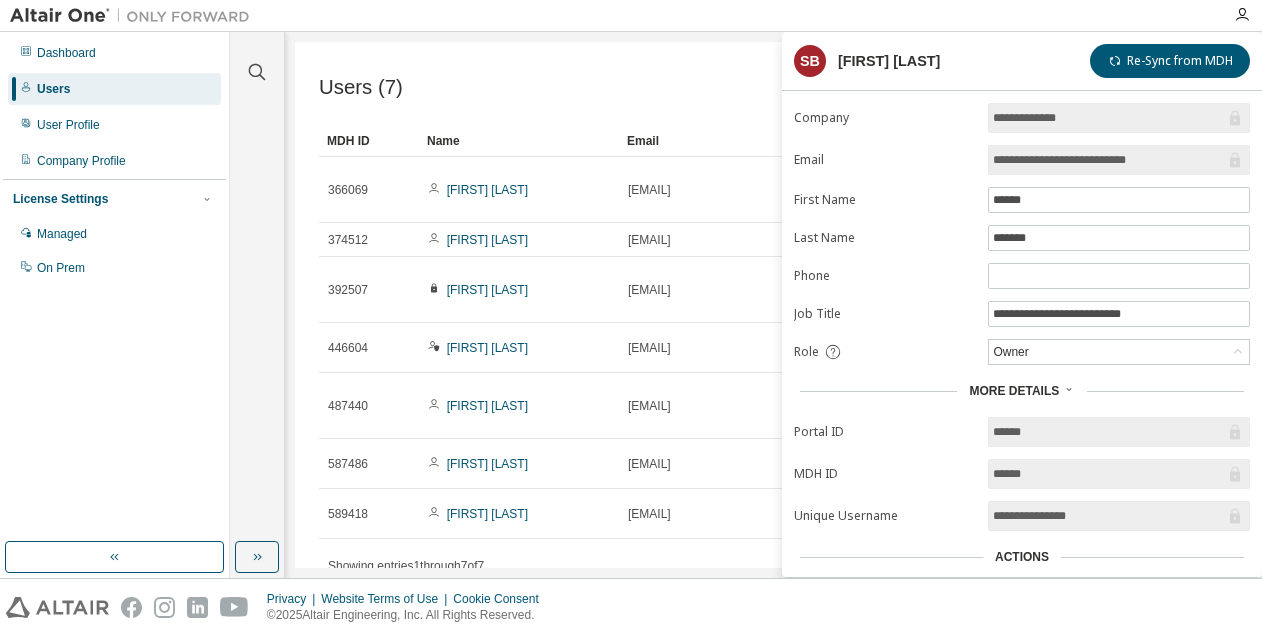 scroll, scrollTop: 106, scrollLeft: 0, axis: vertical 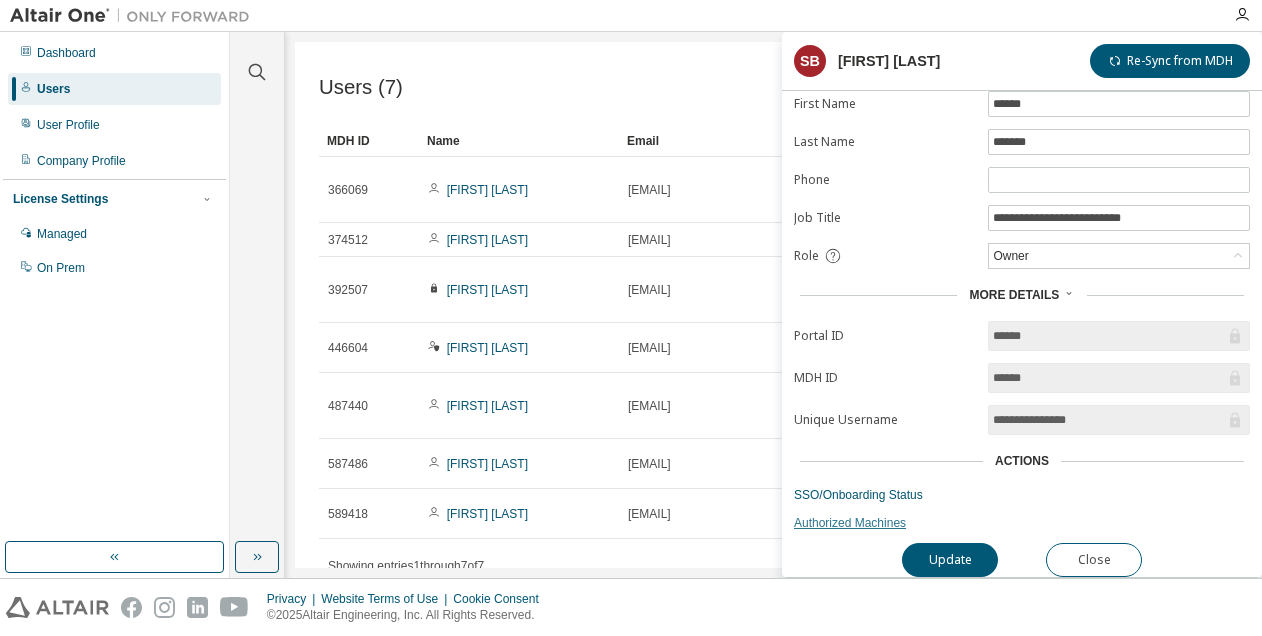 click on "Authorized Machines" at bounding box center (1022, 523) 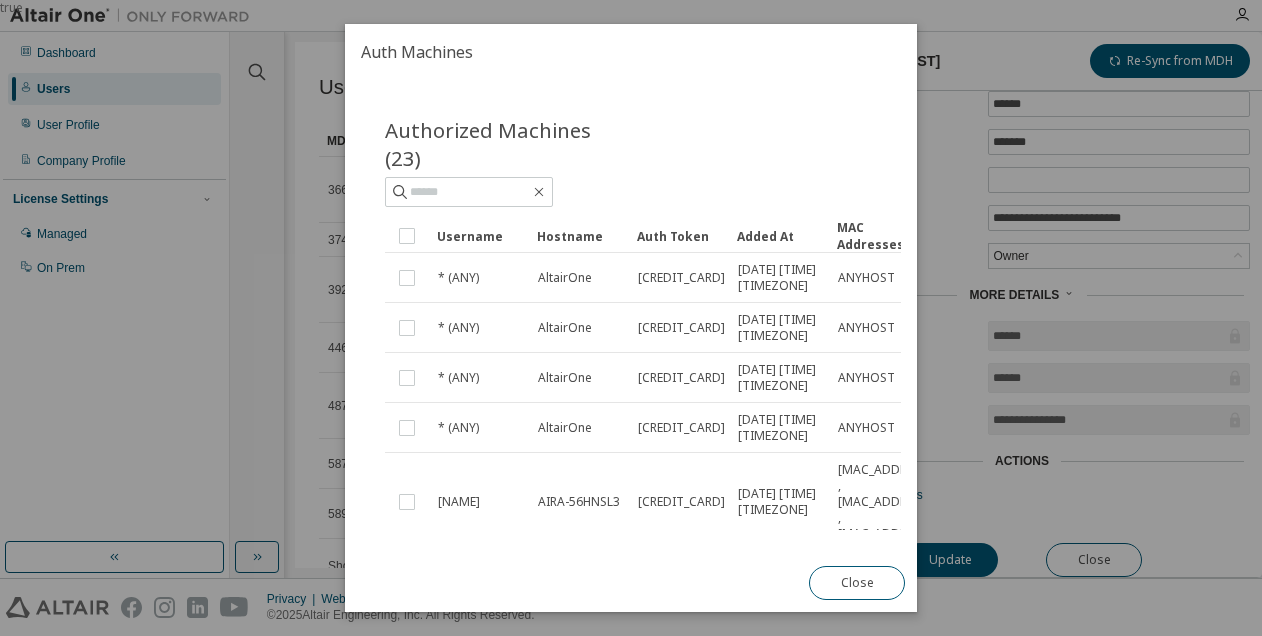 drag, startPoint x: 862, startPoint y: 586, endPoint x: 853, endPoint y: 570, distance: 18.35756 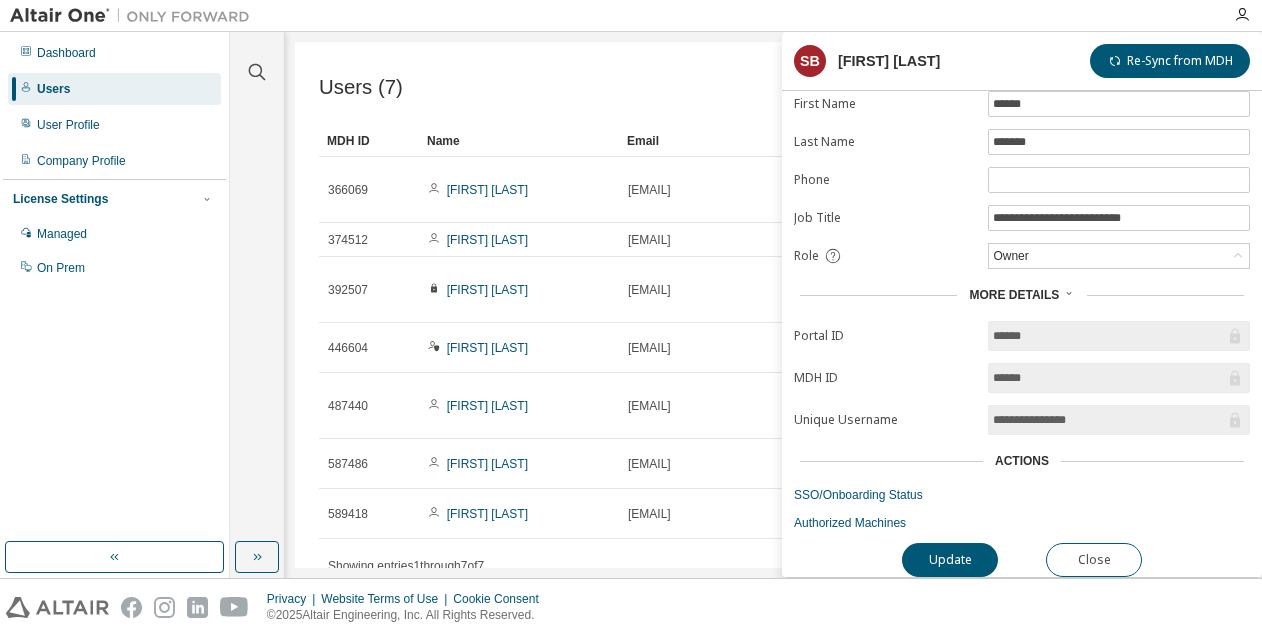 click on "Users (7) Export To CSV Add User" at bounding box center [773, 87] 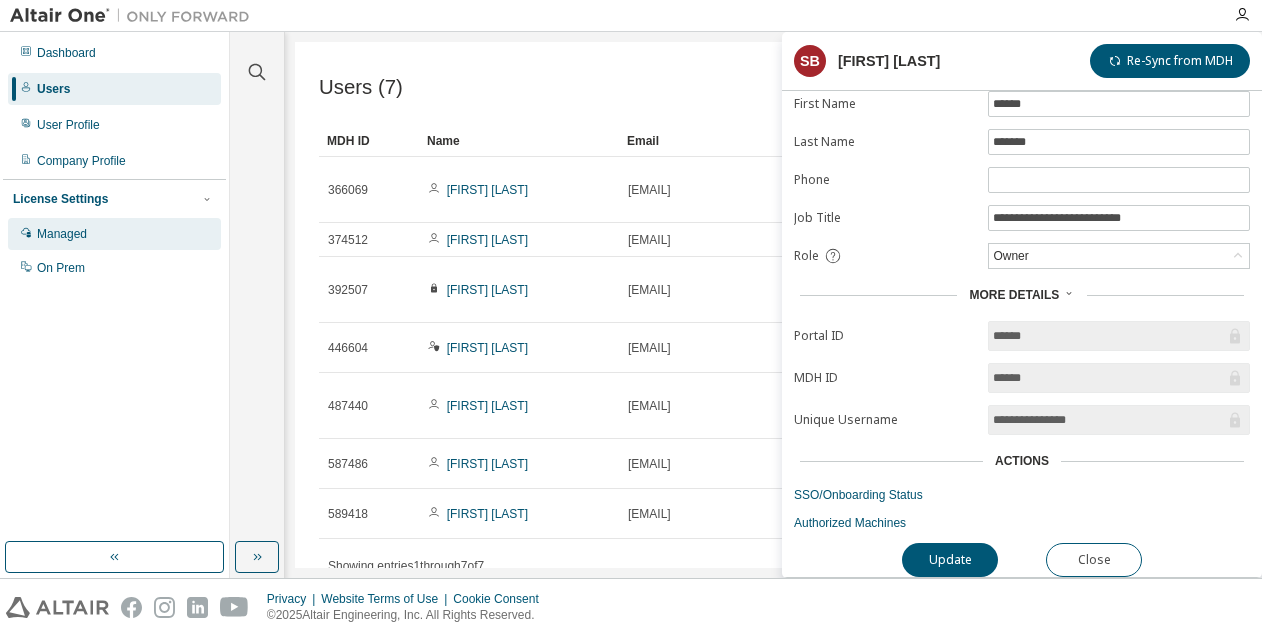 click on "Managed" at bounding box center [62, 234] 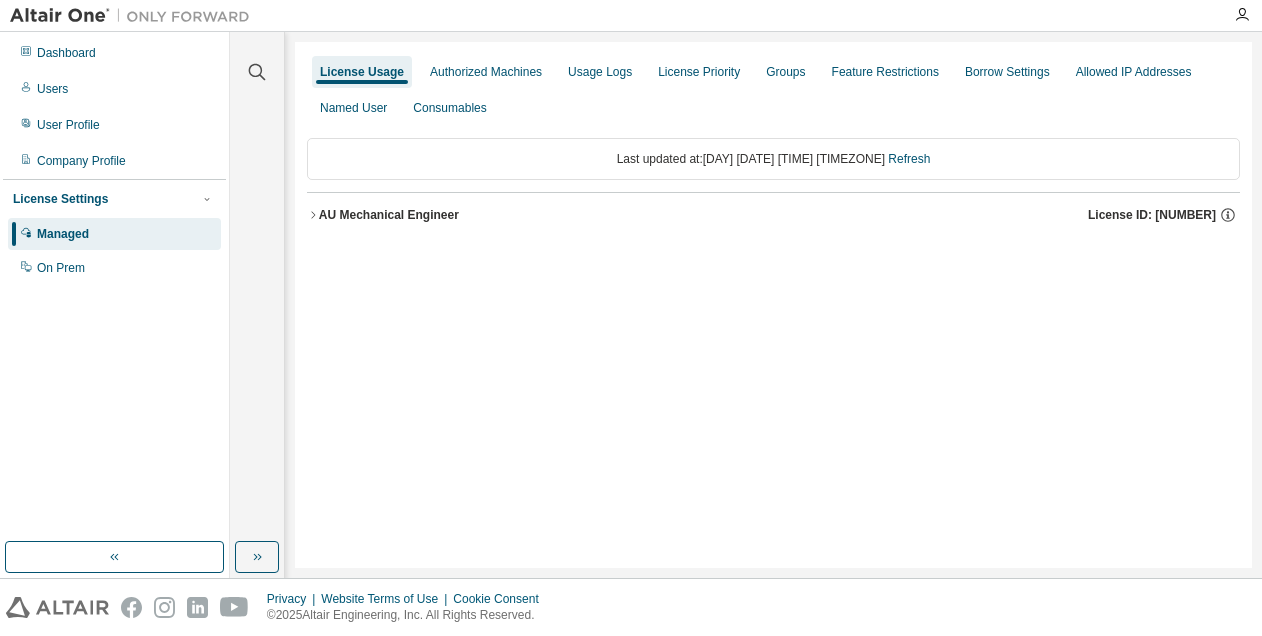 click 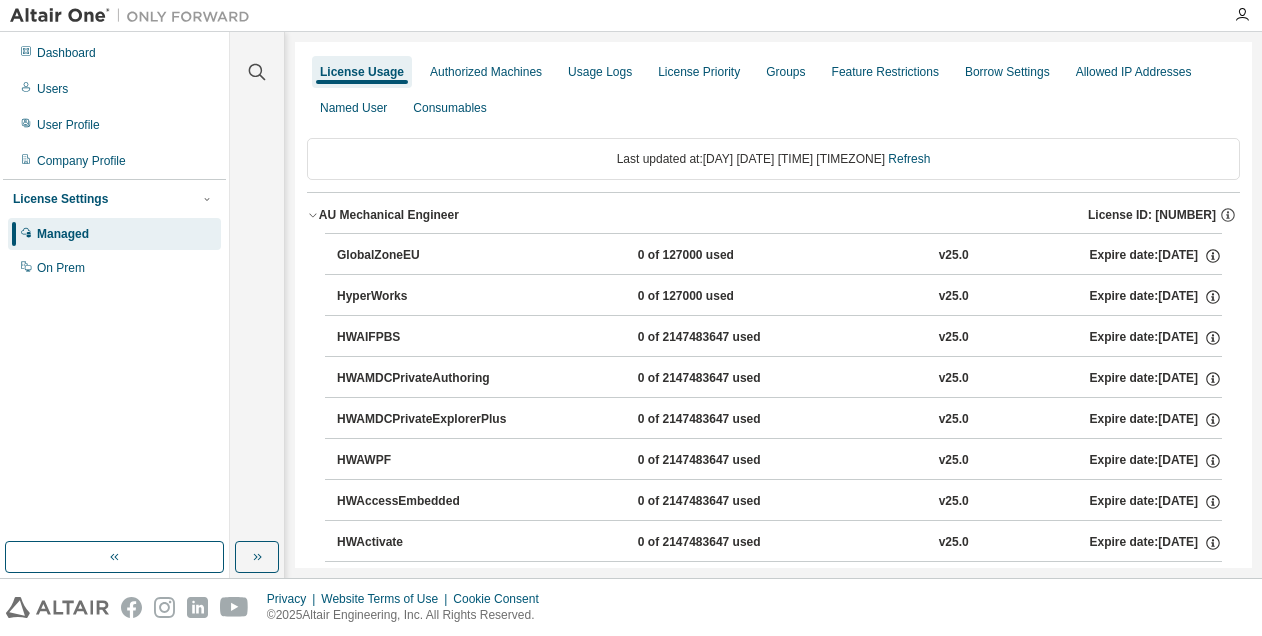 scroll, scrollTop: 0, scrollLeft: 0, axis: both 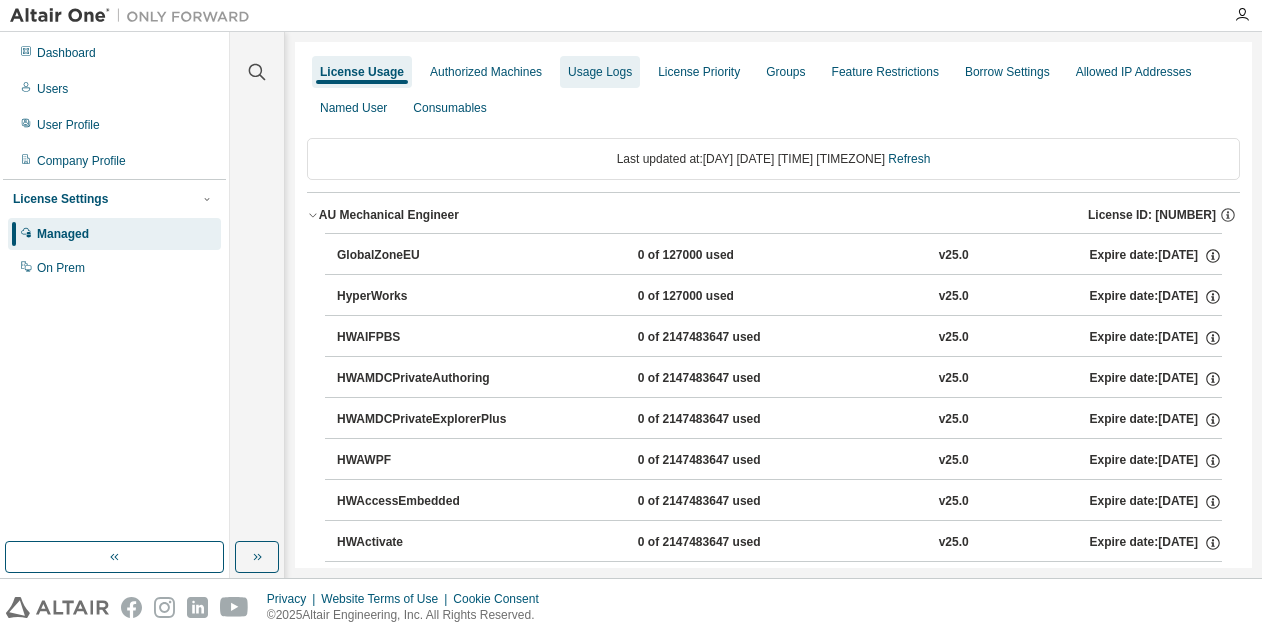 click on "Usage Logs" at bounding box center (600, 72) 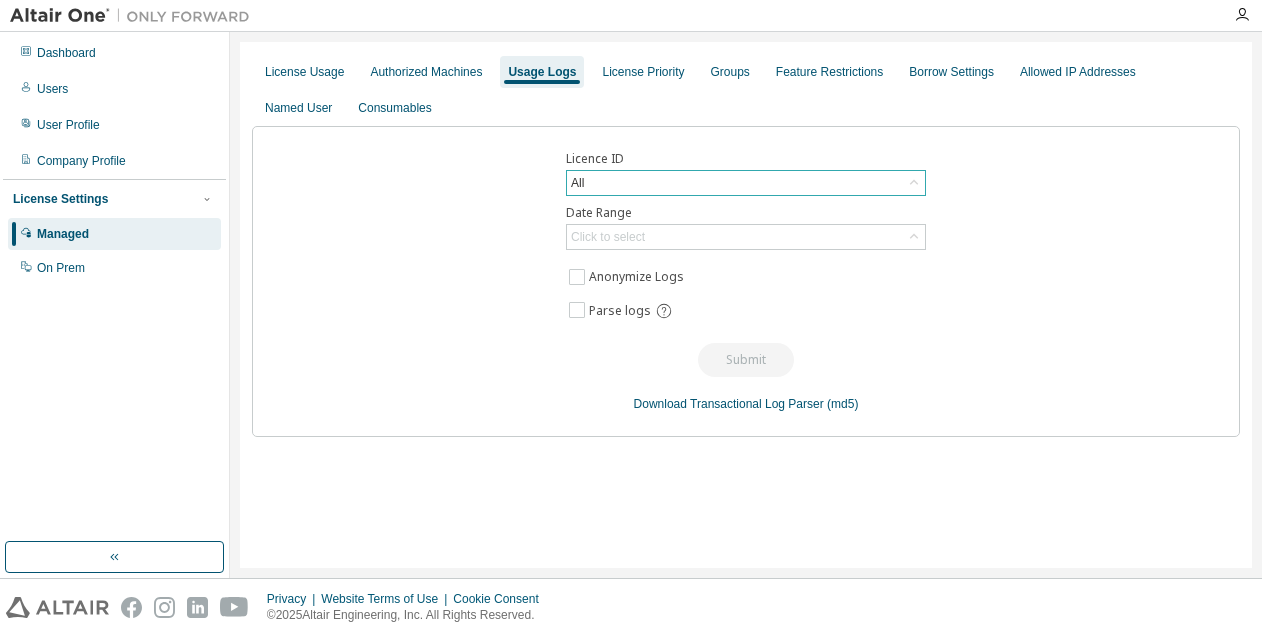 click on "All" at bounding box center (746, 183) 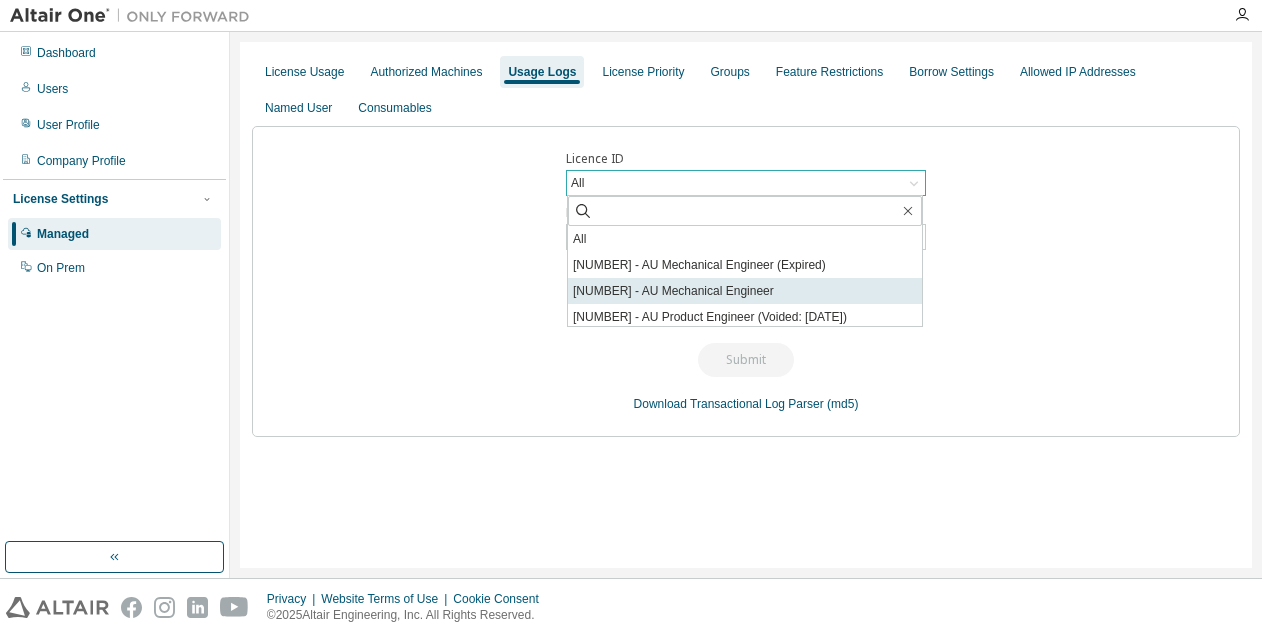 click on "[NUMBER] - AU Mechanical Engineer" at bounding box center [745, 291] 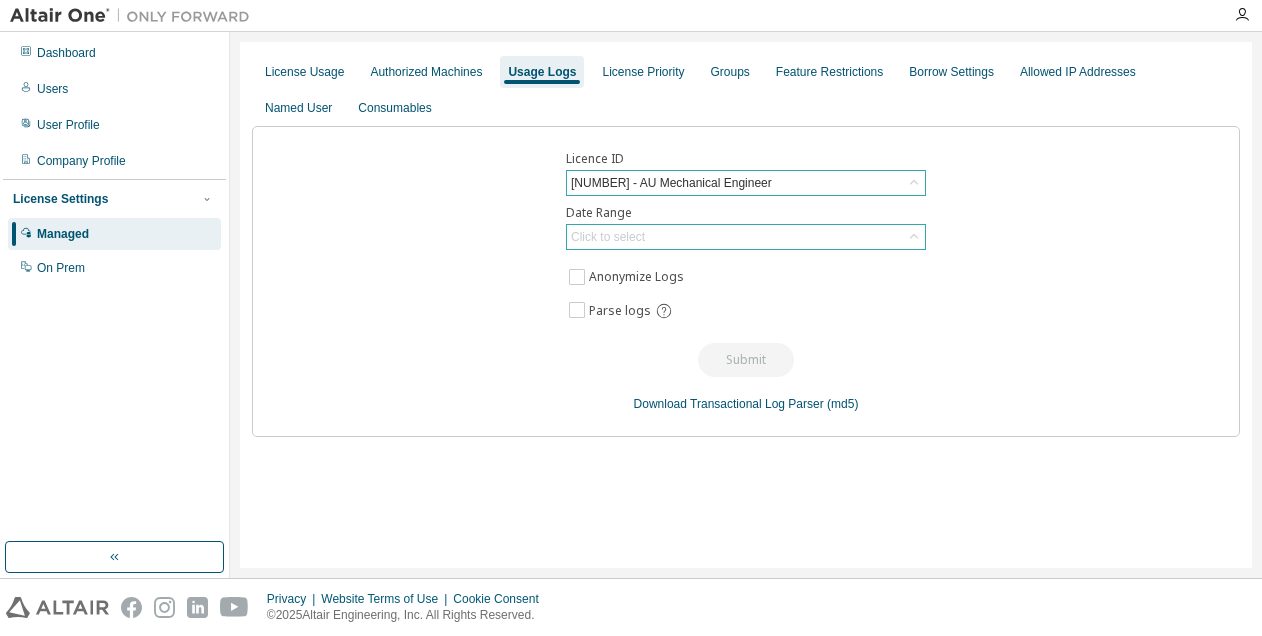 click on "Click to select" at bounding box center (608, 237) 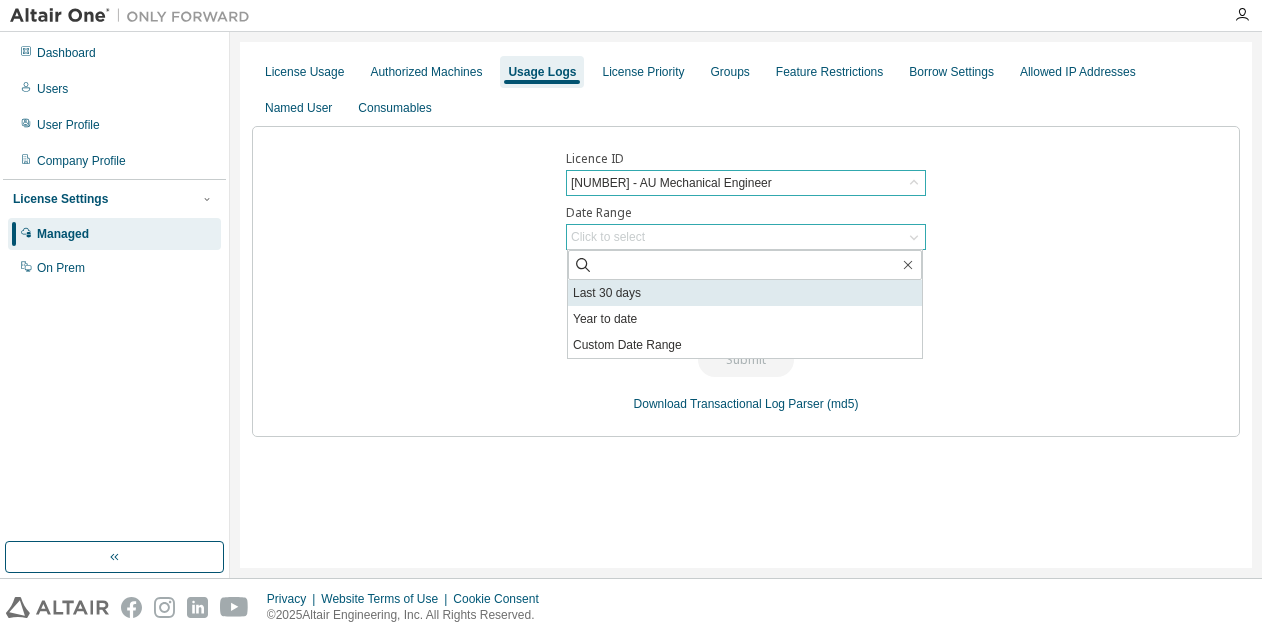 click on "Last 30 days" at bounding box center (745, 293) 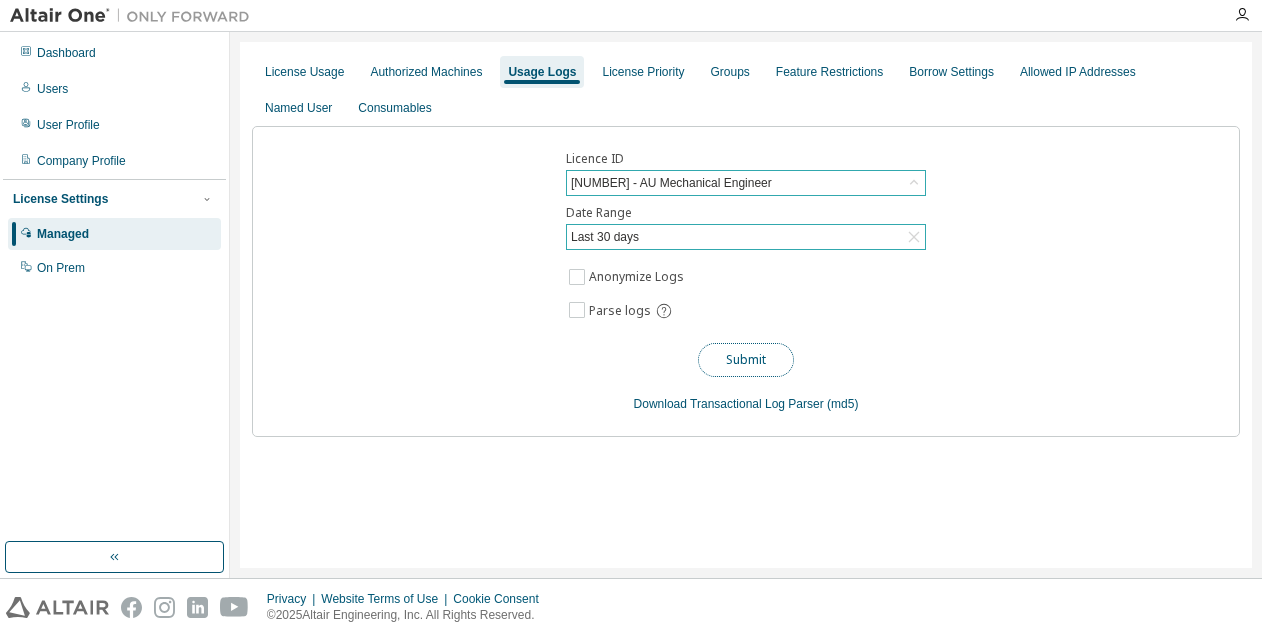 click on "Submit" at bounding box center [746, 360] 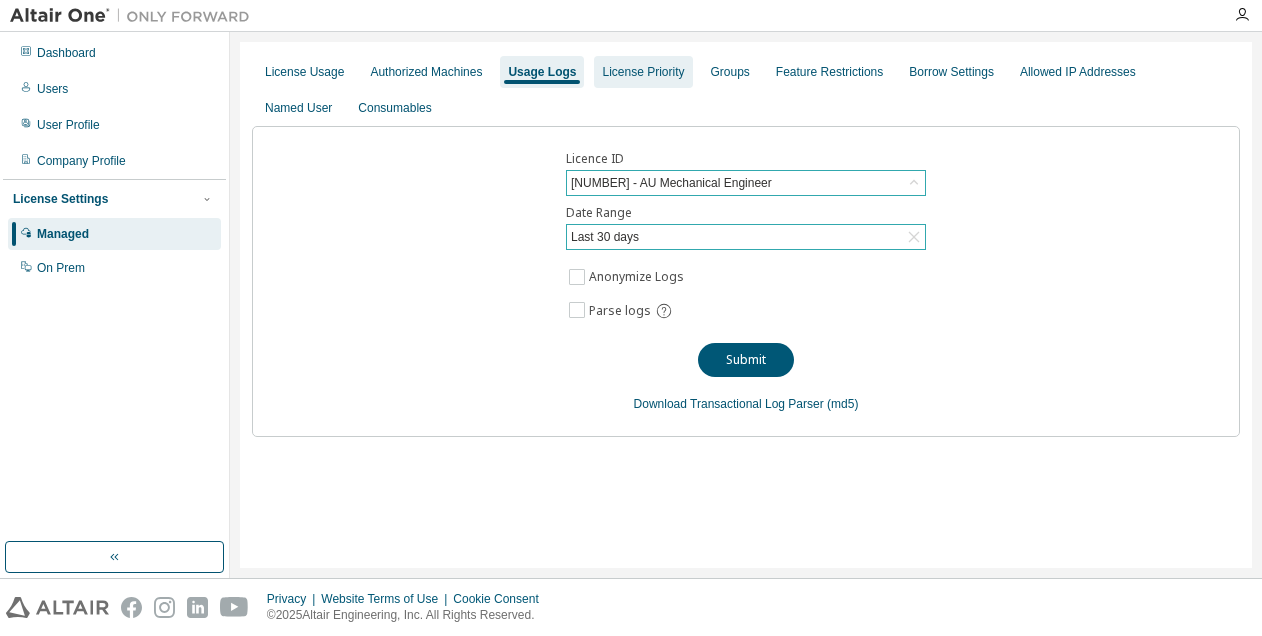 click on "License Priority" at bounding box center [643, 72] 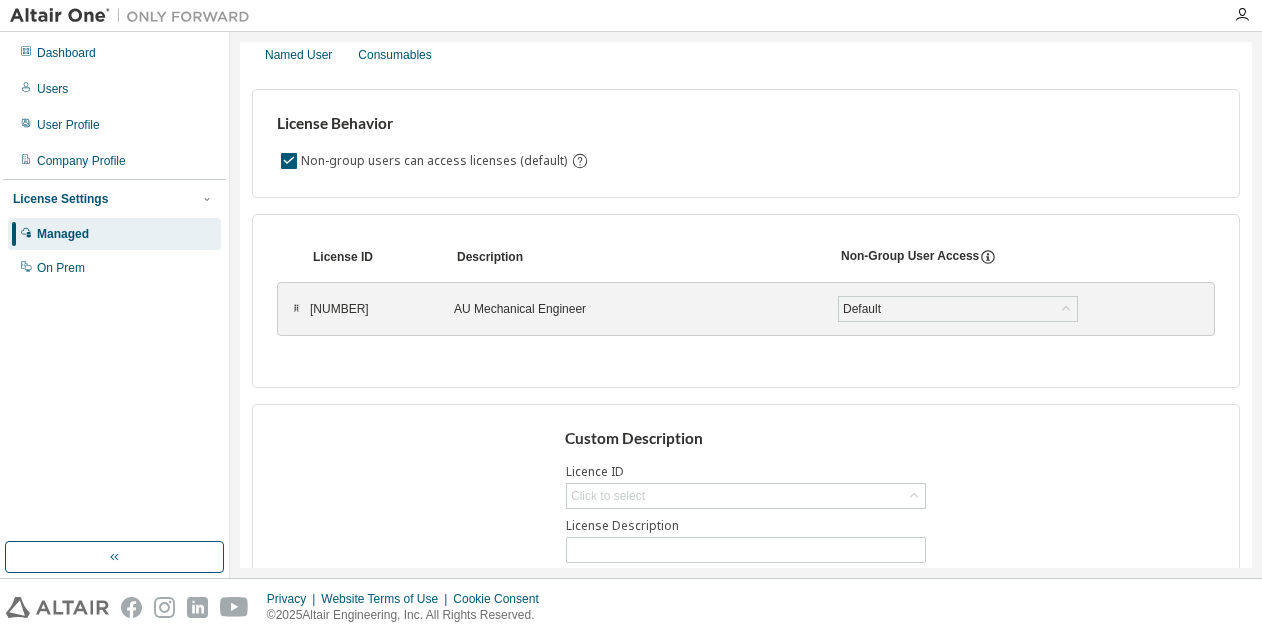 scroll, scrollTop: 137, scrollLeft: 0, axis: vertical 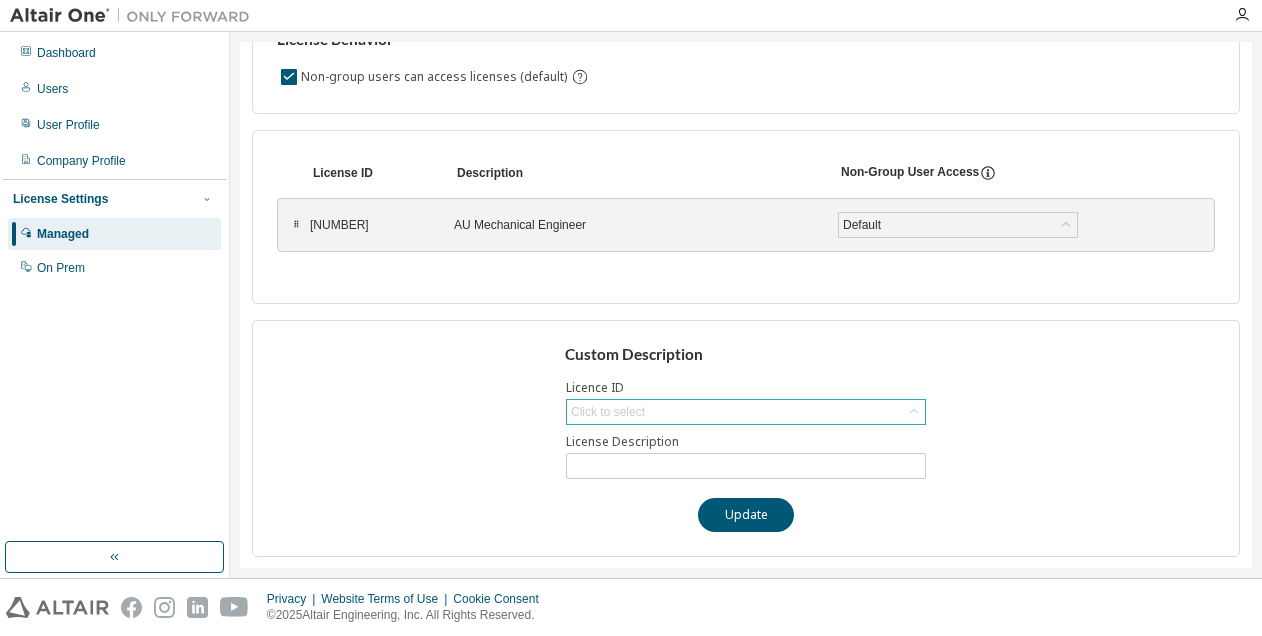 click on "Click to select" at bounding box center (746, 412) 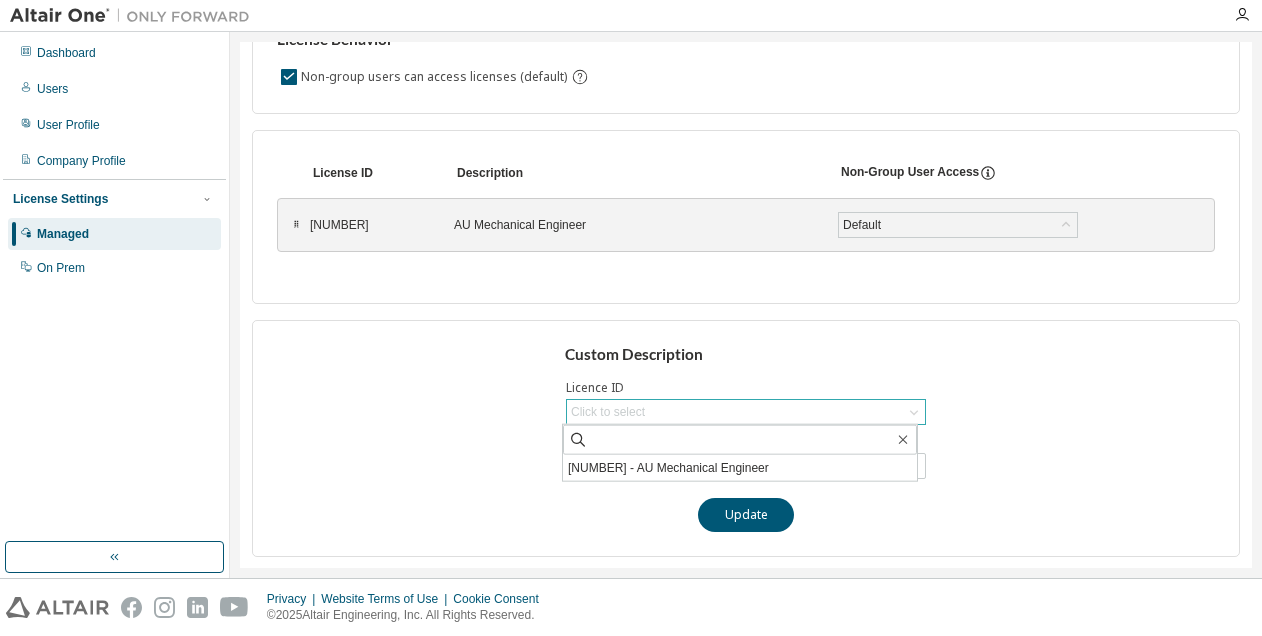 drag, startPoint x: 685, startPoint y: 407, endPoint x: 599, endPoint y: 337, distance: 110.88733 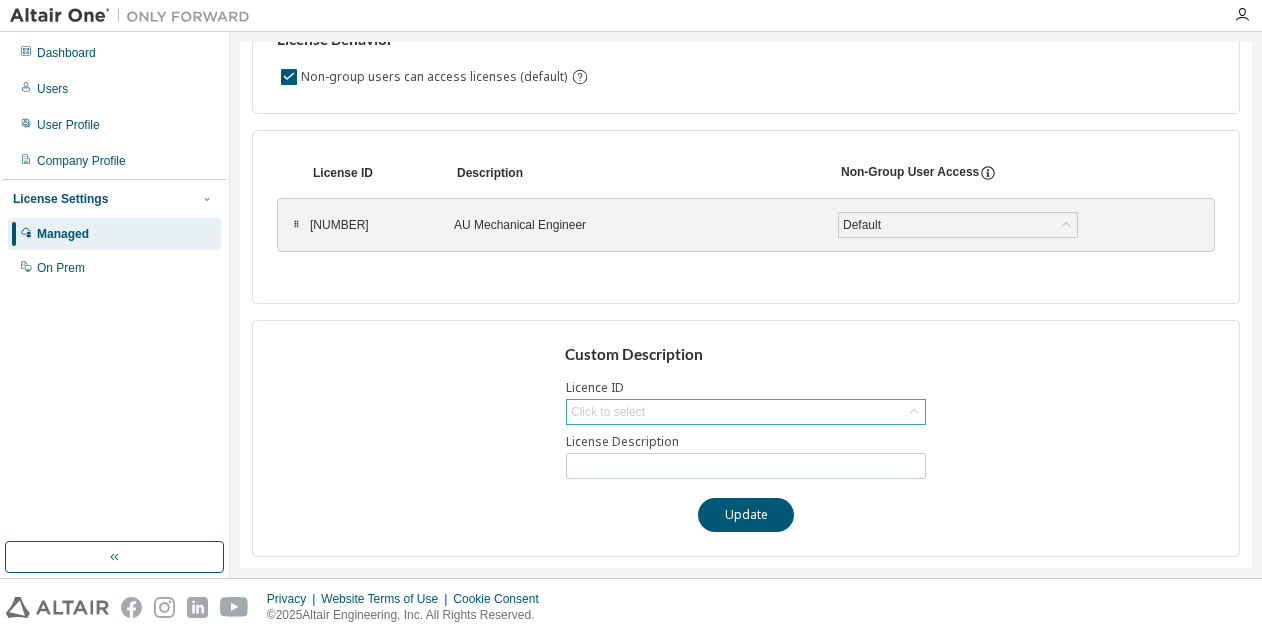 click on "Click to select" at bounding box center [608, 412] 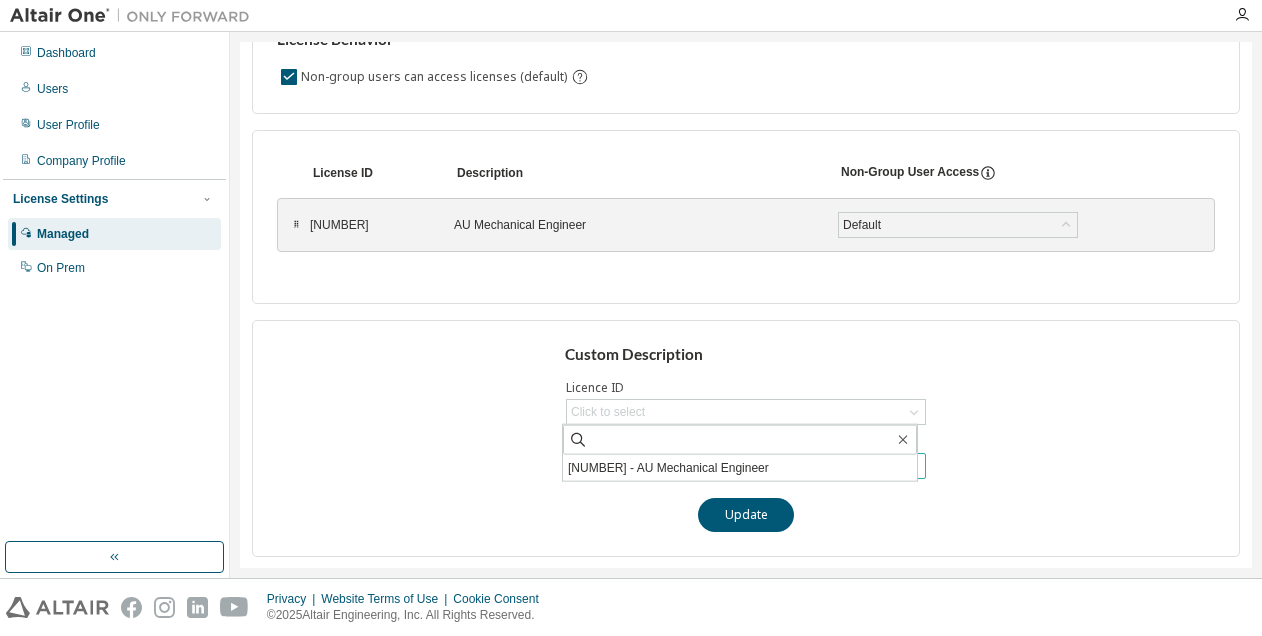 drag, startPoint x: 617, startPoint y: 478, endPoint x: 608, endPoint y: 471, distance: 11.401754 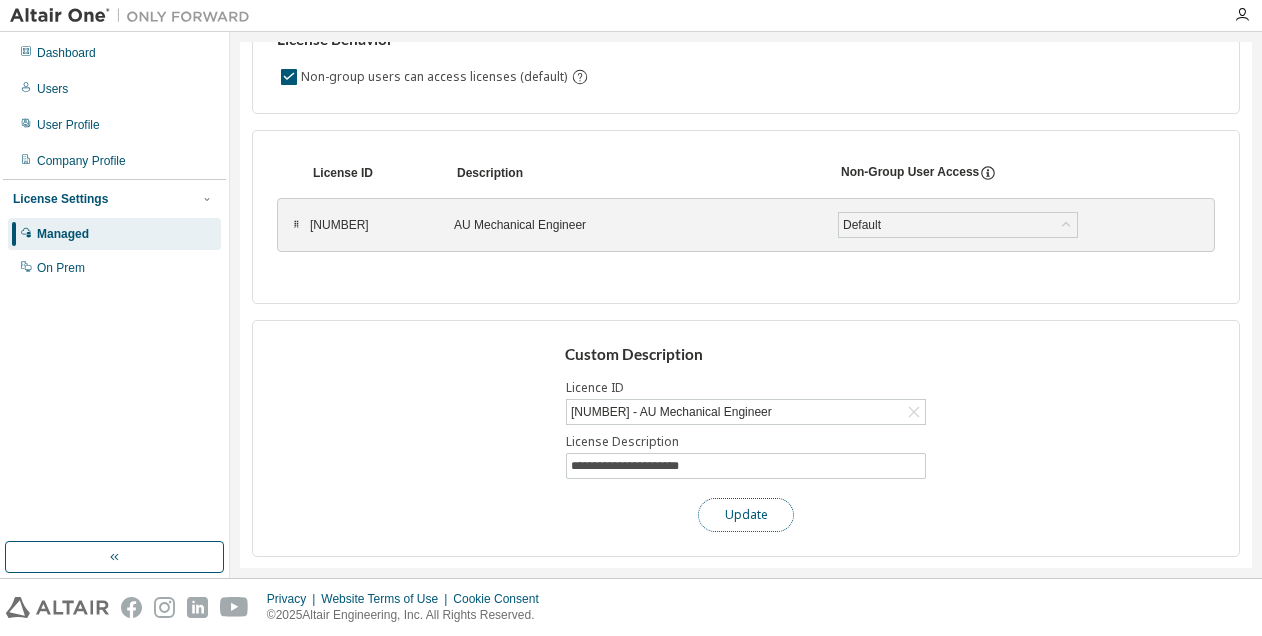 click on "Update" at bounding box center (746, 515) 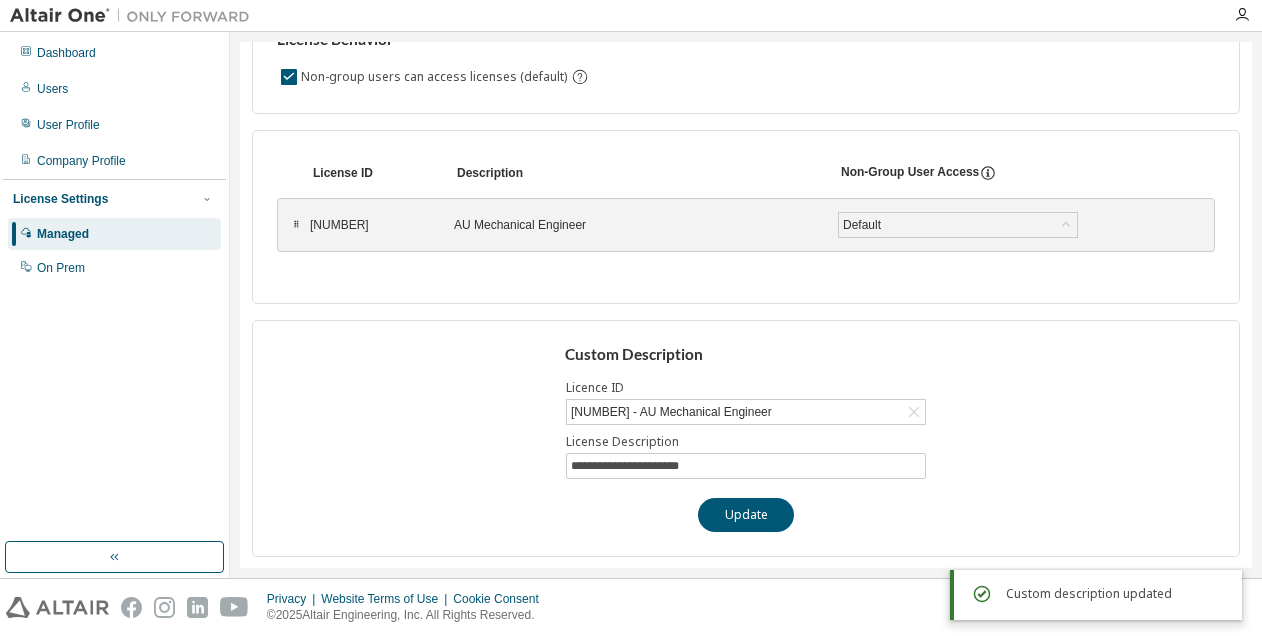 click on "**********" at bounding box center [746, 438] 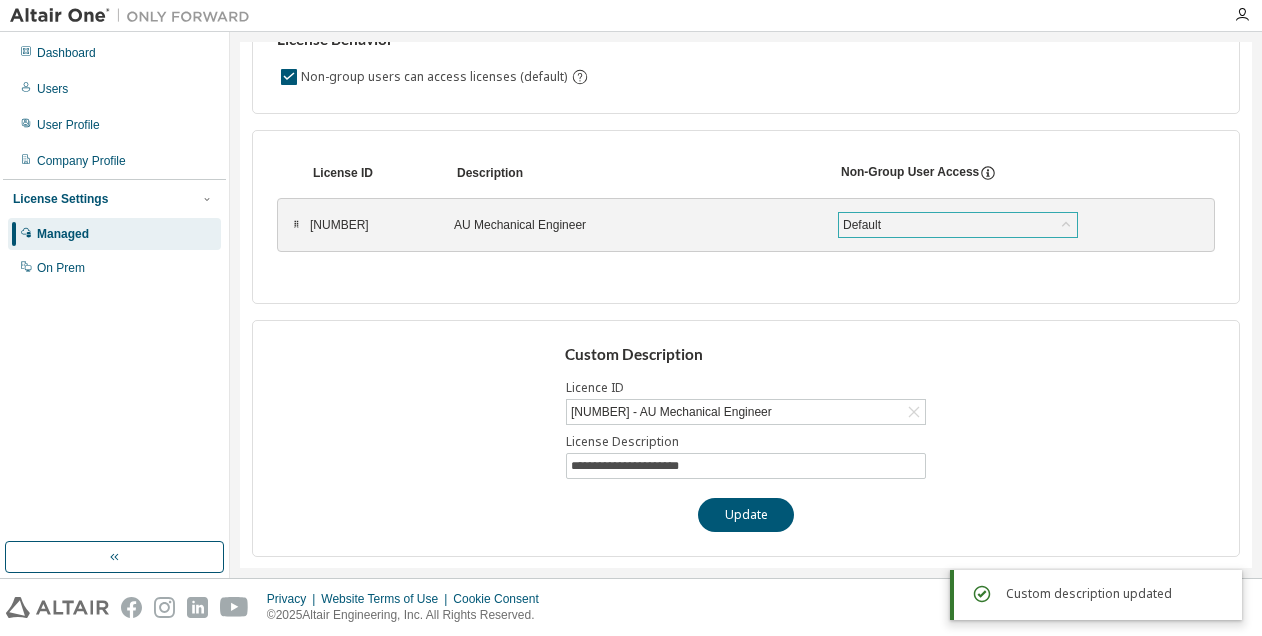 click on "Default" at bounding box center [958, 225] 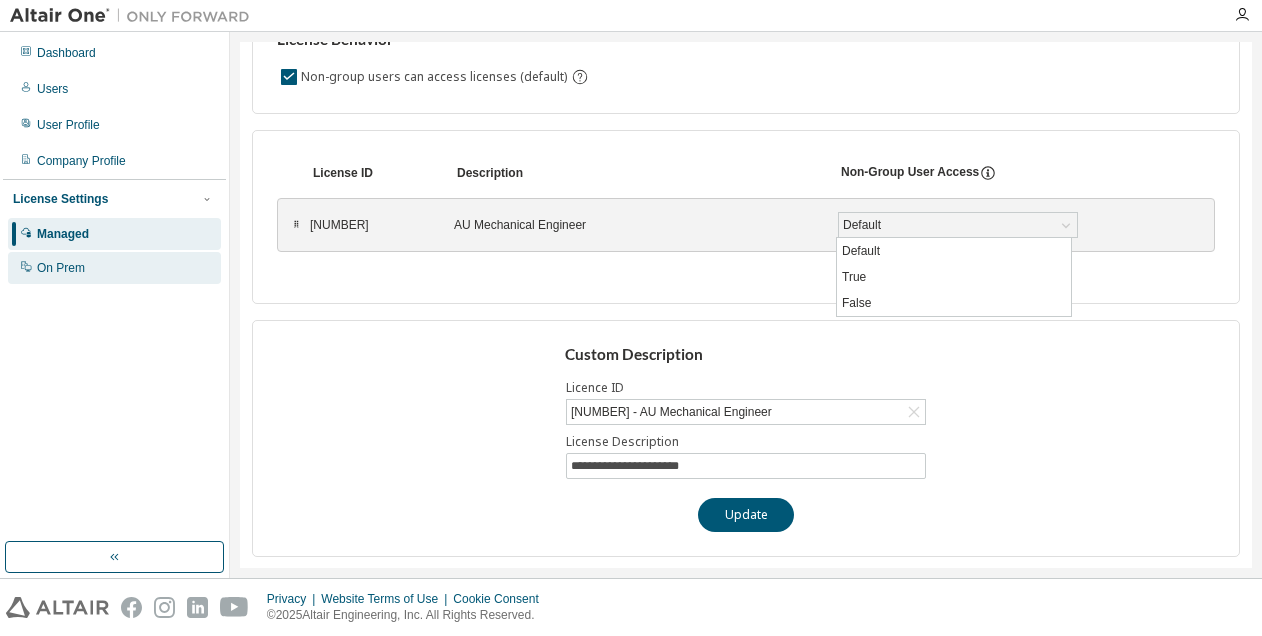 click on "On Prem" at bounding box center (61, 268) 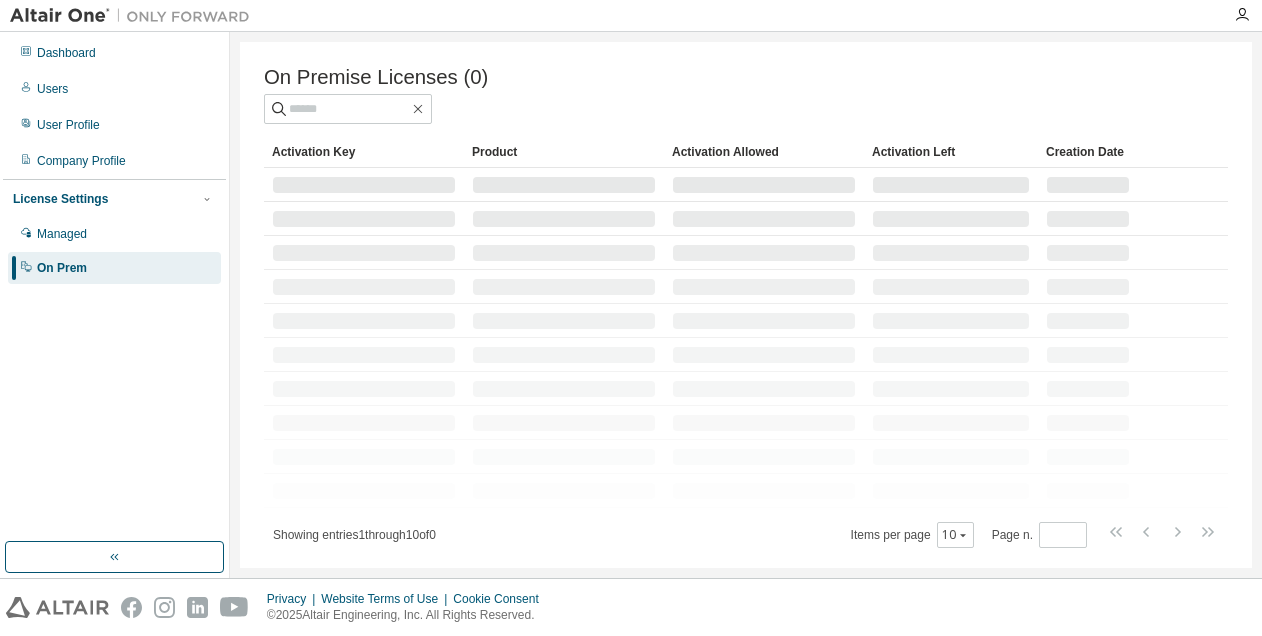 scroll, scrollTop: 0, scrollLeft: 0, axis: both 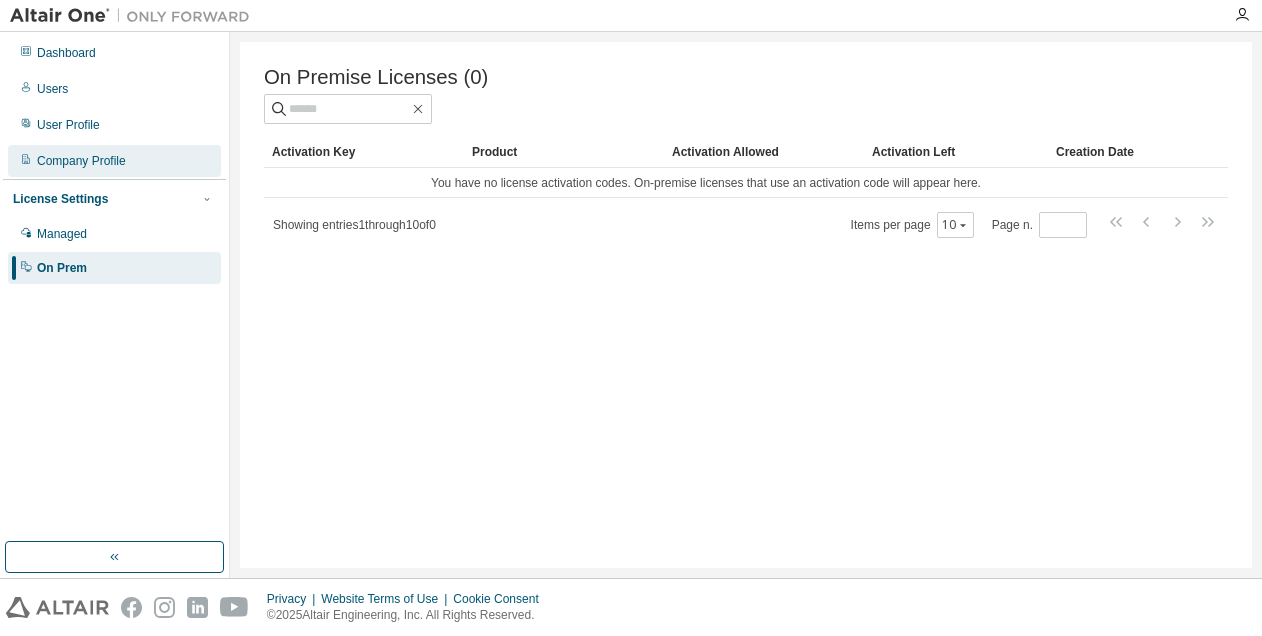 click on "Company Profile" at bounding box center (114, 161) 